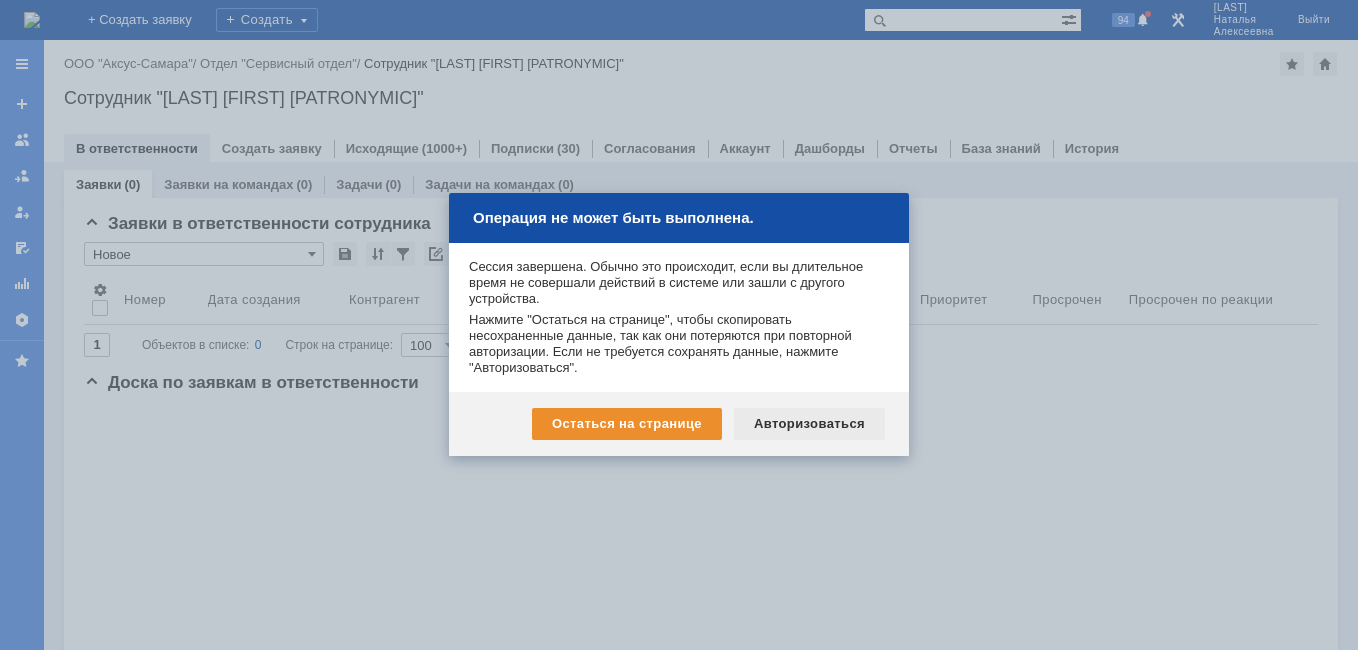scroll, scrollTop: 0, scrollLeft: 0, axis: both 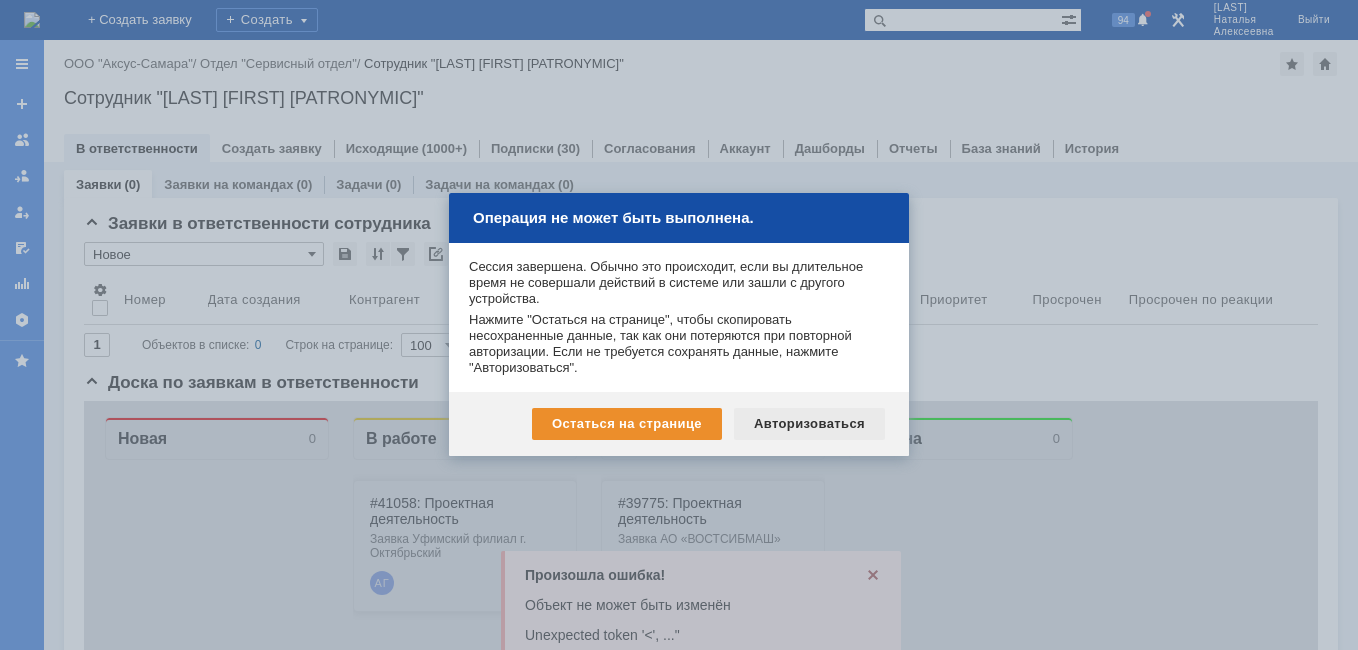 click on "Авторизоваться" at bounding box center [809, 424] 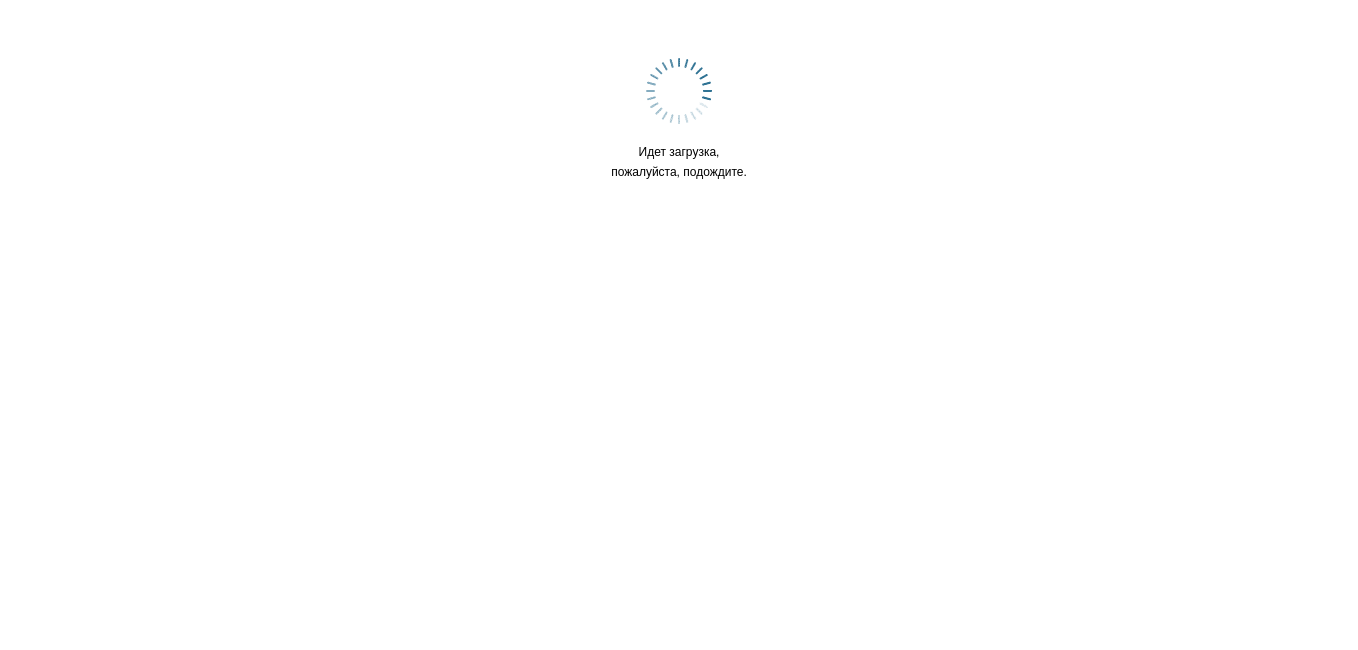 scroll, scrollTop: 0, scrollLeft: 0, axis: both 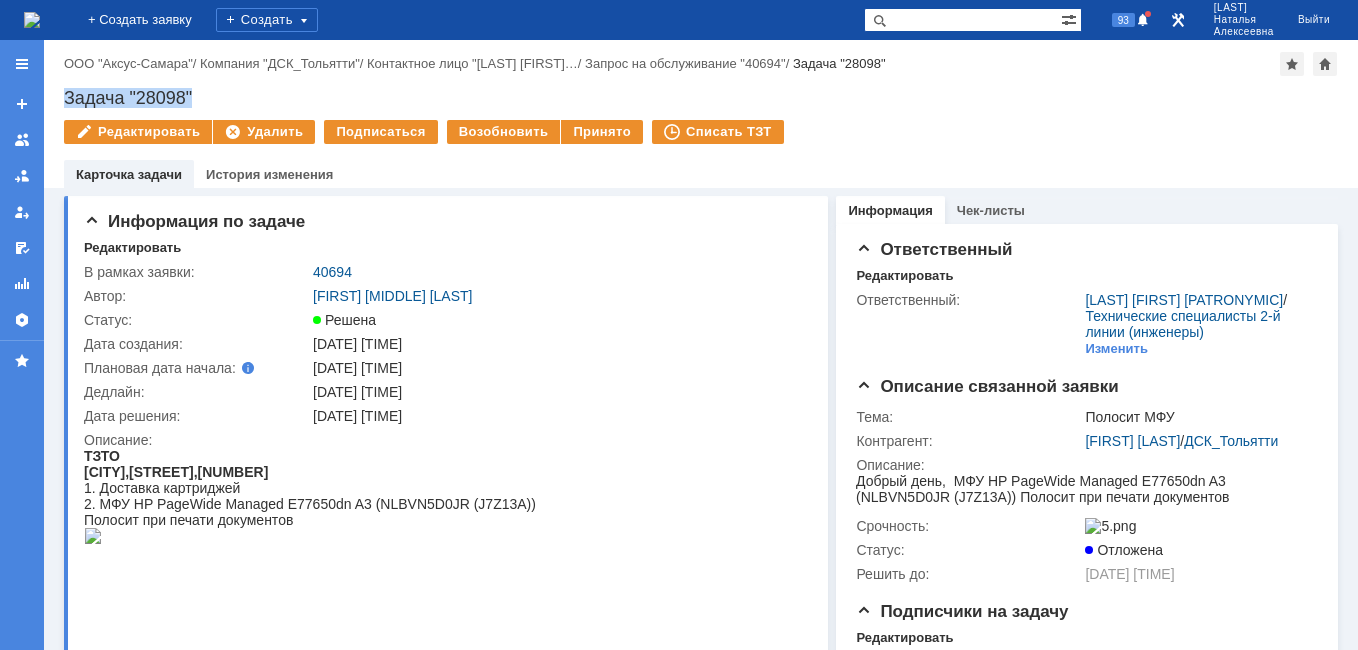drag, startPoint x: 202, startPoint y: 95, endPoint x: 58, endPoint y: 96, distance: 144.00348 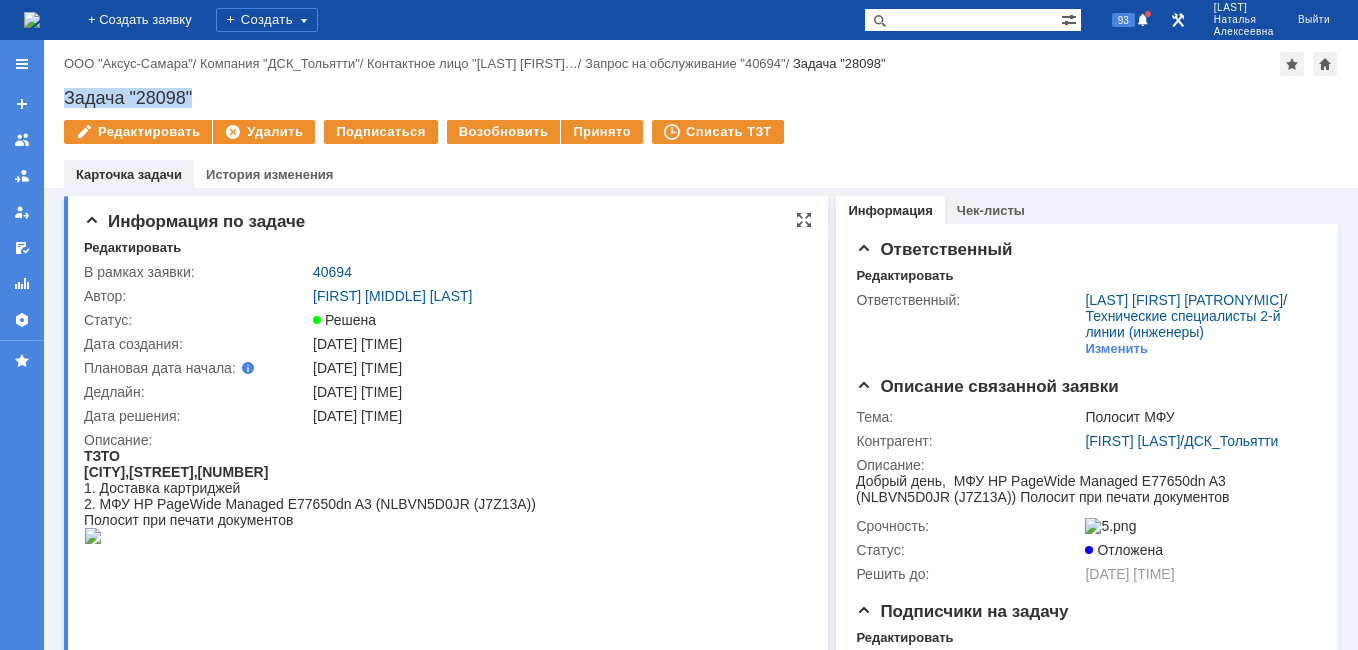 scroll, scrollTop: 0, scrollLeft: 0, axis: both 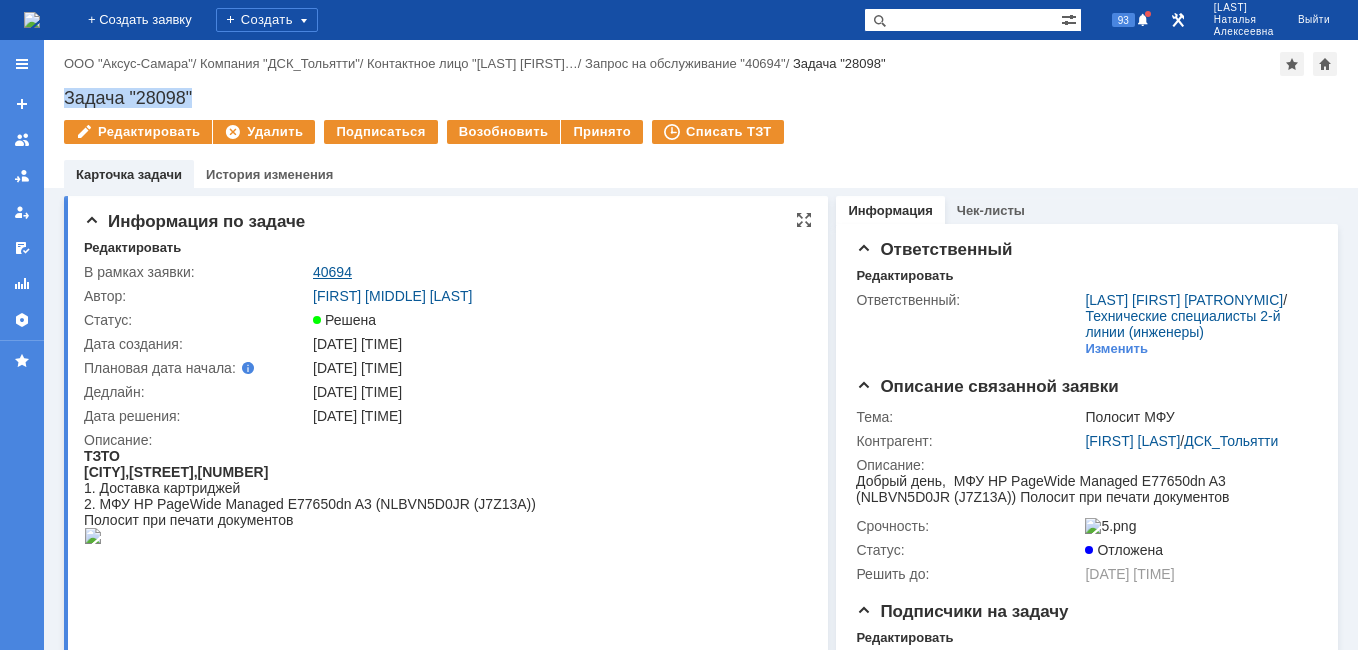 click on "40694" at bounding box center (332, 272) 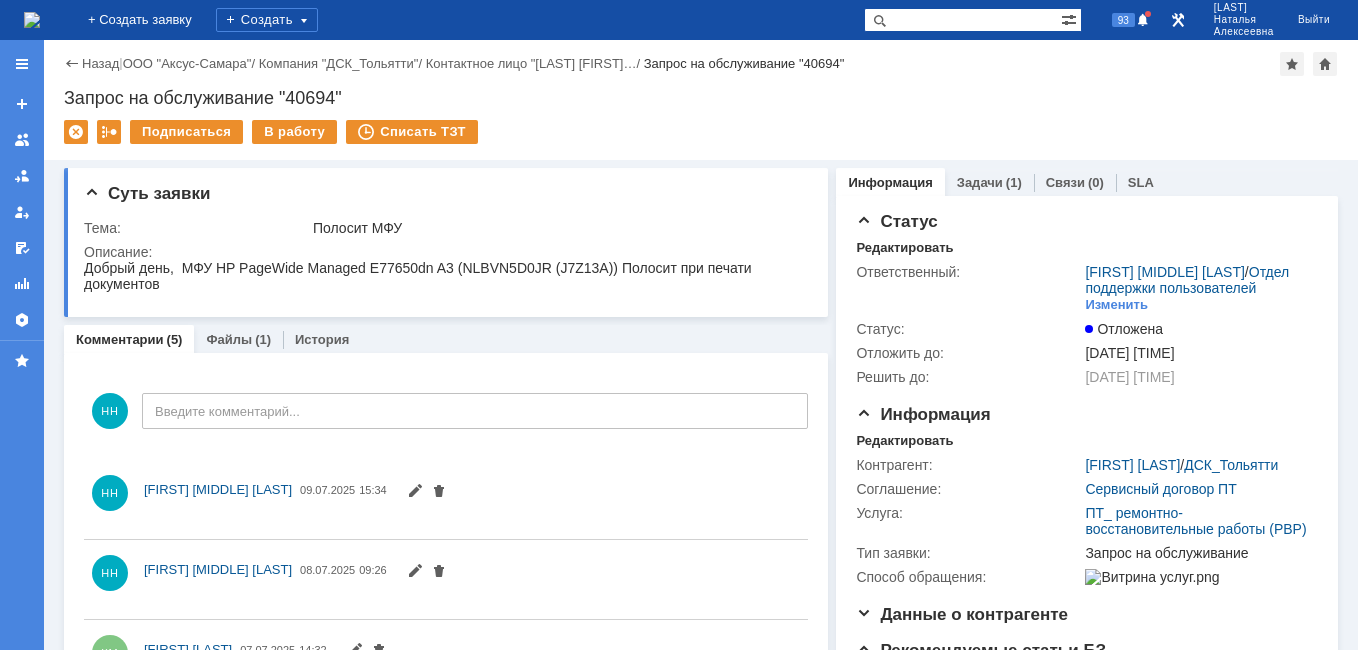 scroll, scrollTop: 0, scrollLeft: 0, axis: both 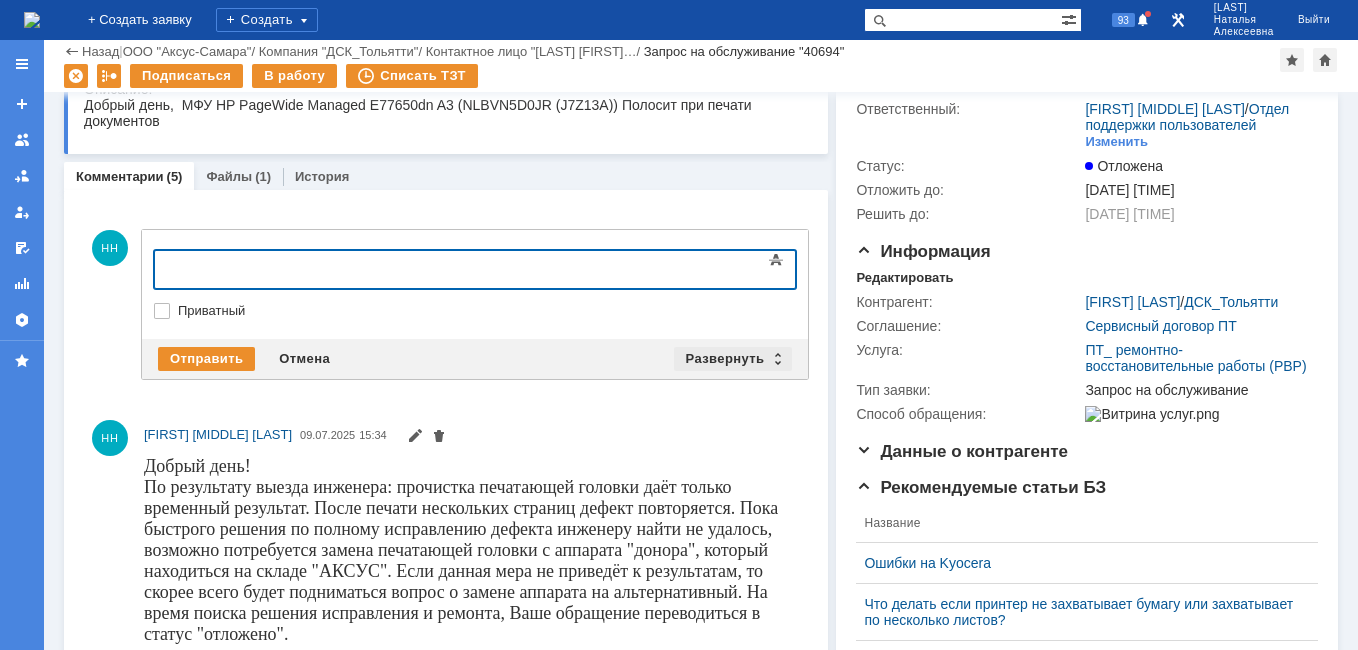 click on "Развернуть" at bounding box center (733, 359) 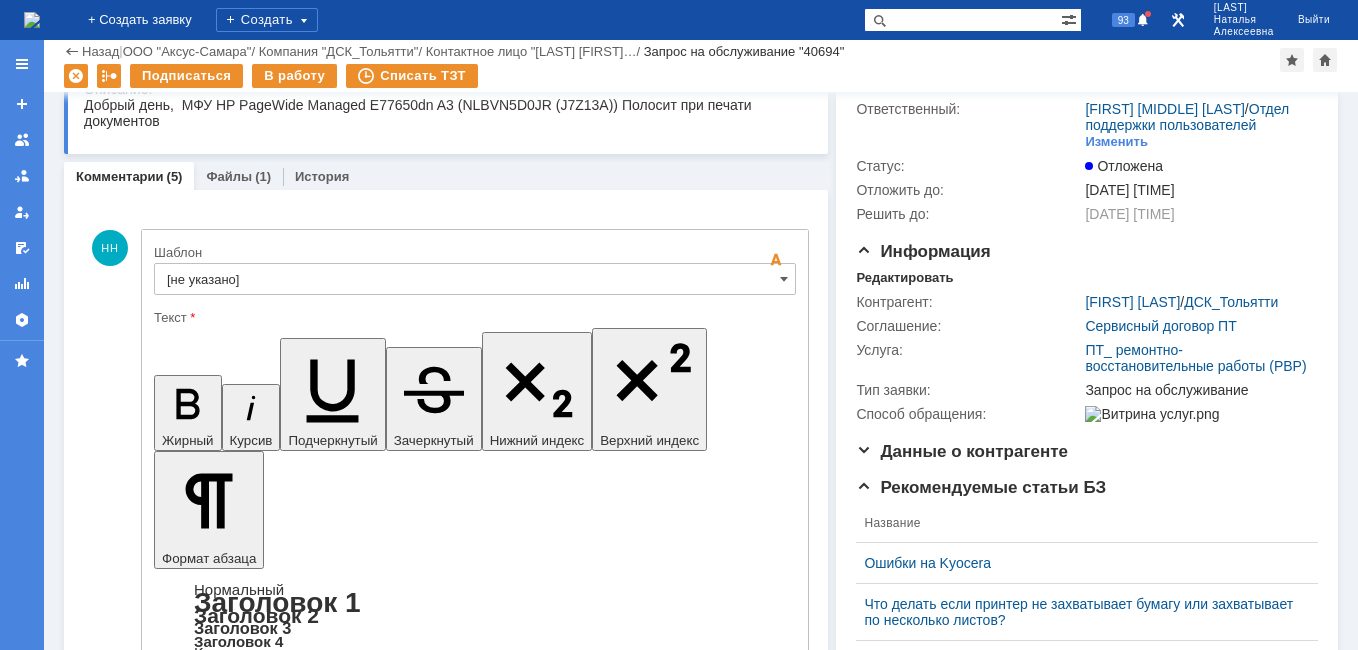 scroll, scrollTop: 0, scrollLeft: 0, axis: both 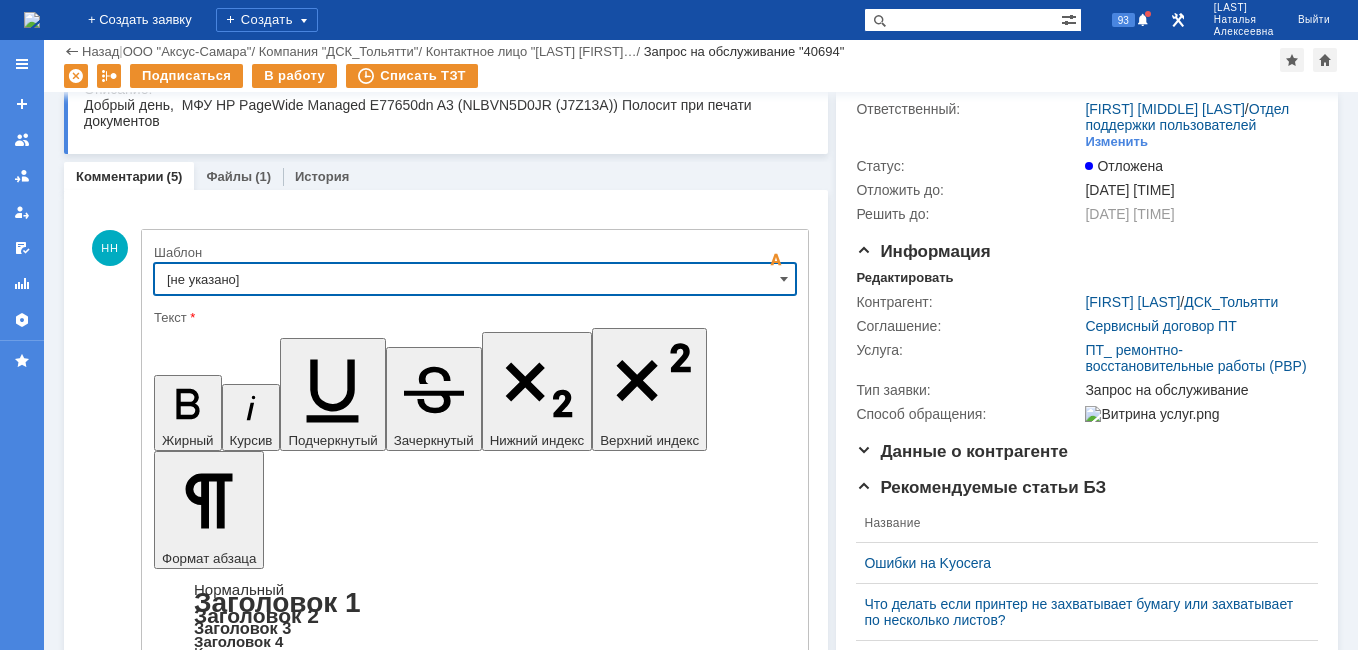 click on "[не указано]" at bounding box center (475, 279) 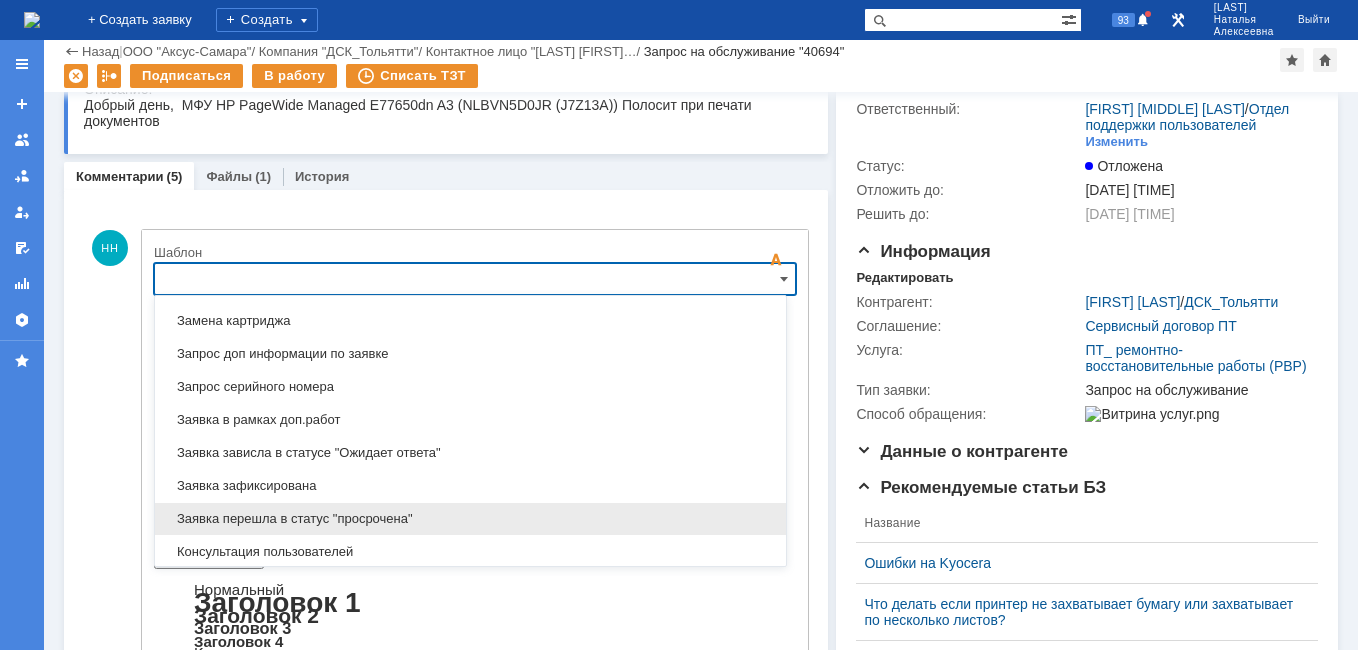 scroll, scrollTop: 1087, scrollLeft: 0, axis: vertical 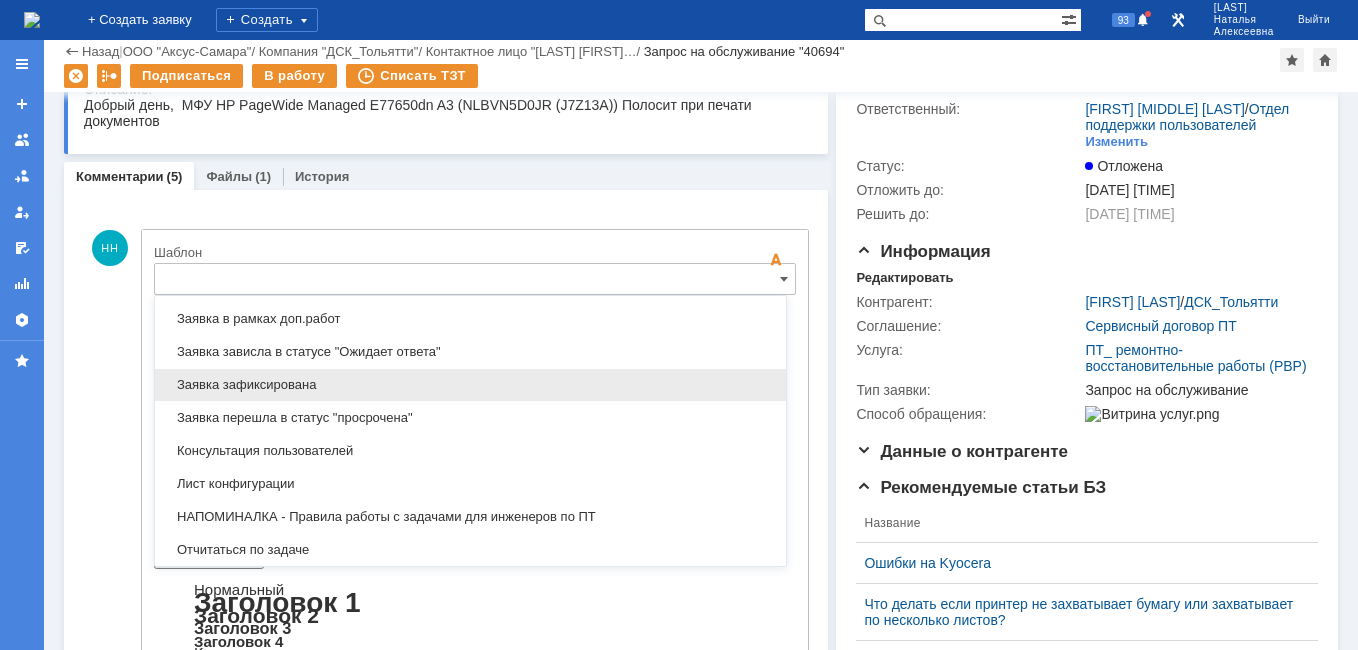 click on "Заявка зафиксирована" at bounding box center [470, 385] 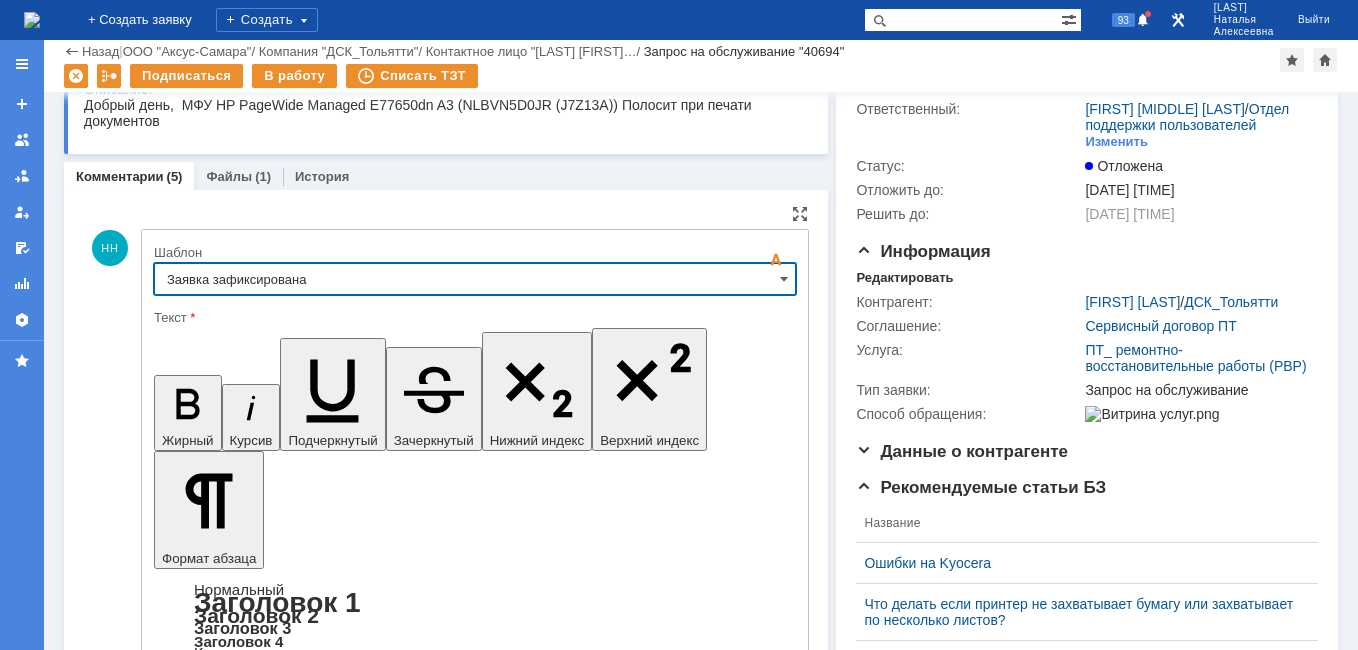 type on "Заявка зафиксирована" 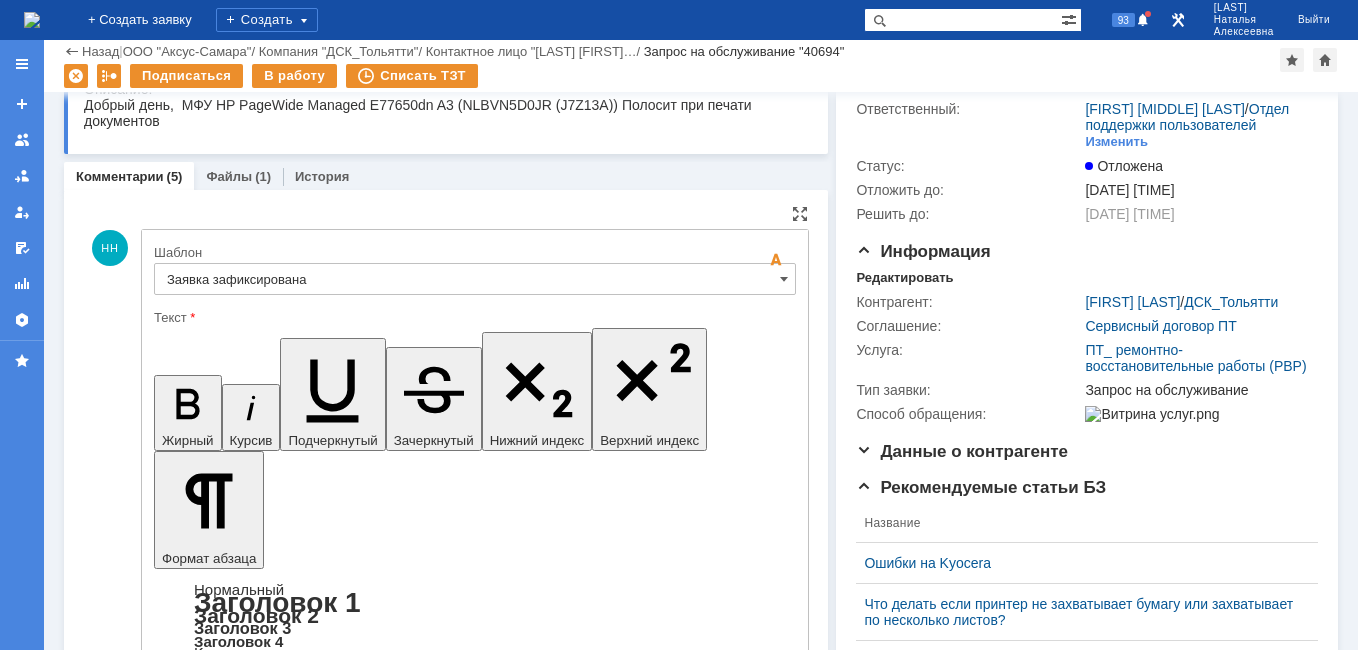 drag, startPoint x: 601, startPoint y: 4926, endPoint x: 188, endPoint y: 4926, distance: 413 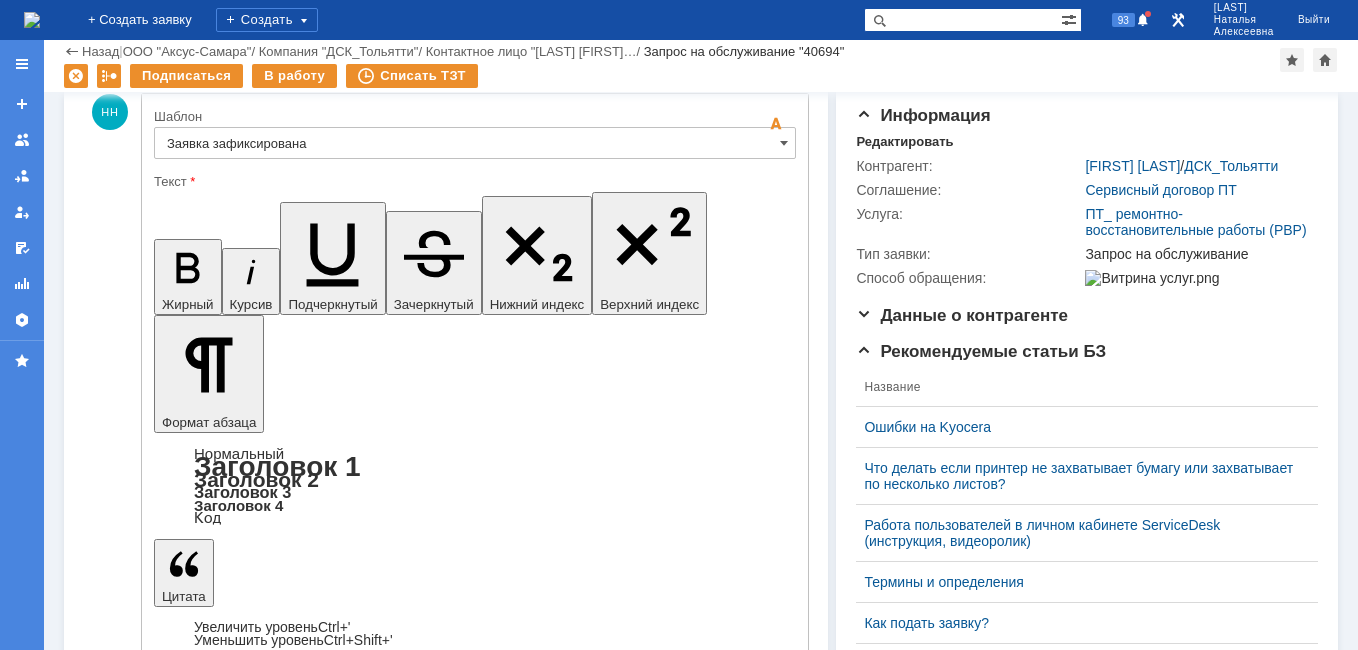 scroll, scrollTop: 395, scrollLeft: 0, axis: vertical 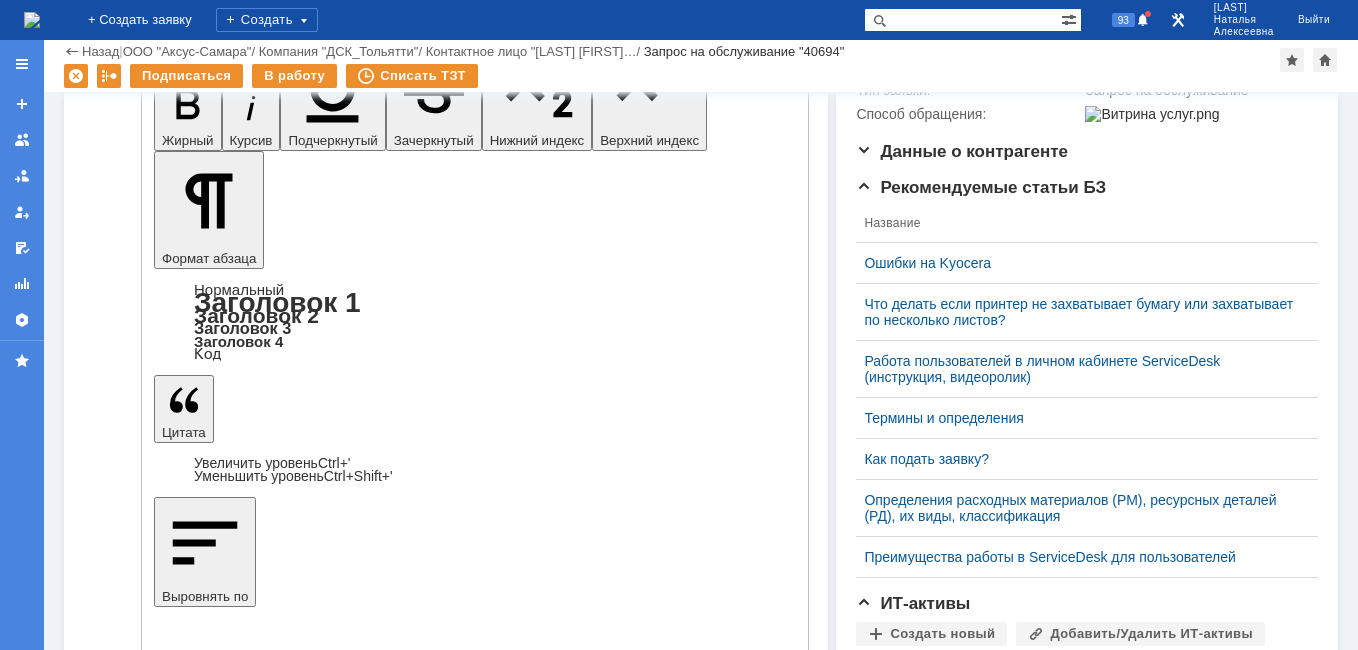 click on "Отправить" at bounding box center (206, 4952) 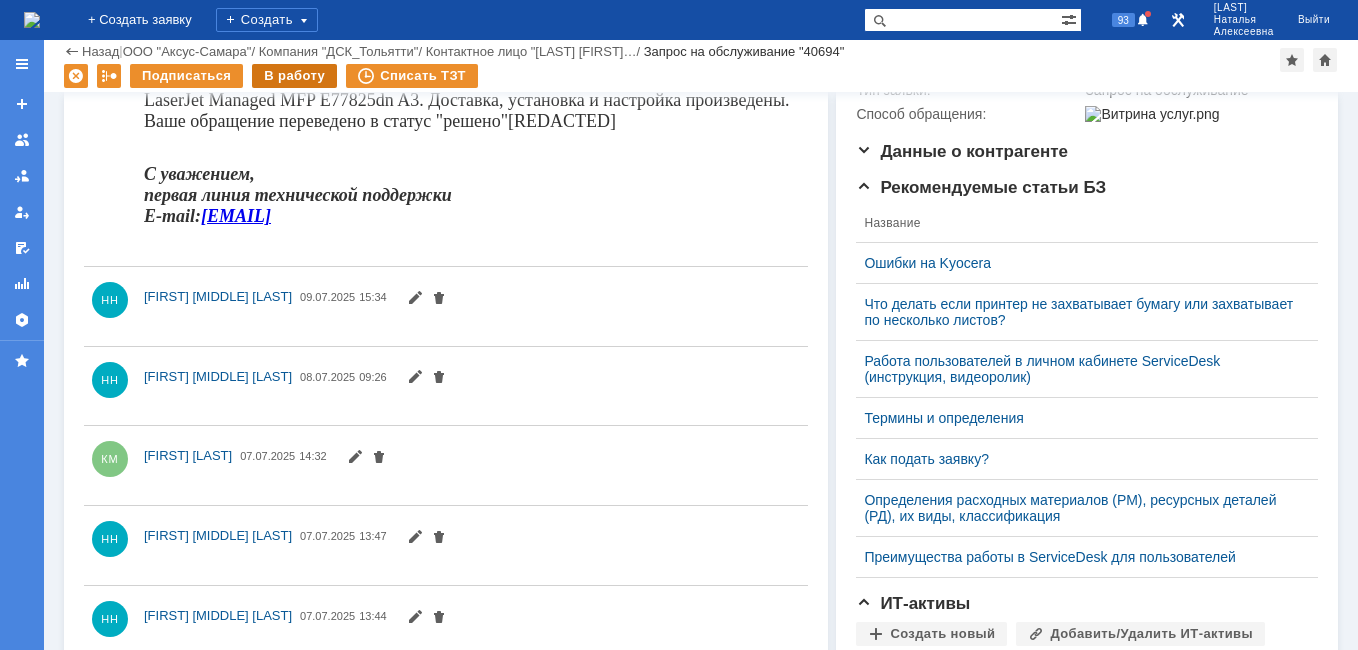 scroll, scrollTop: 0, scrollLeft: 0, axis: both 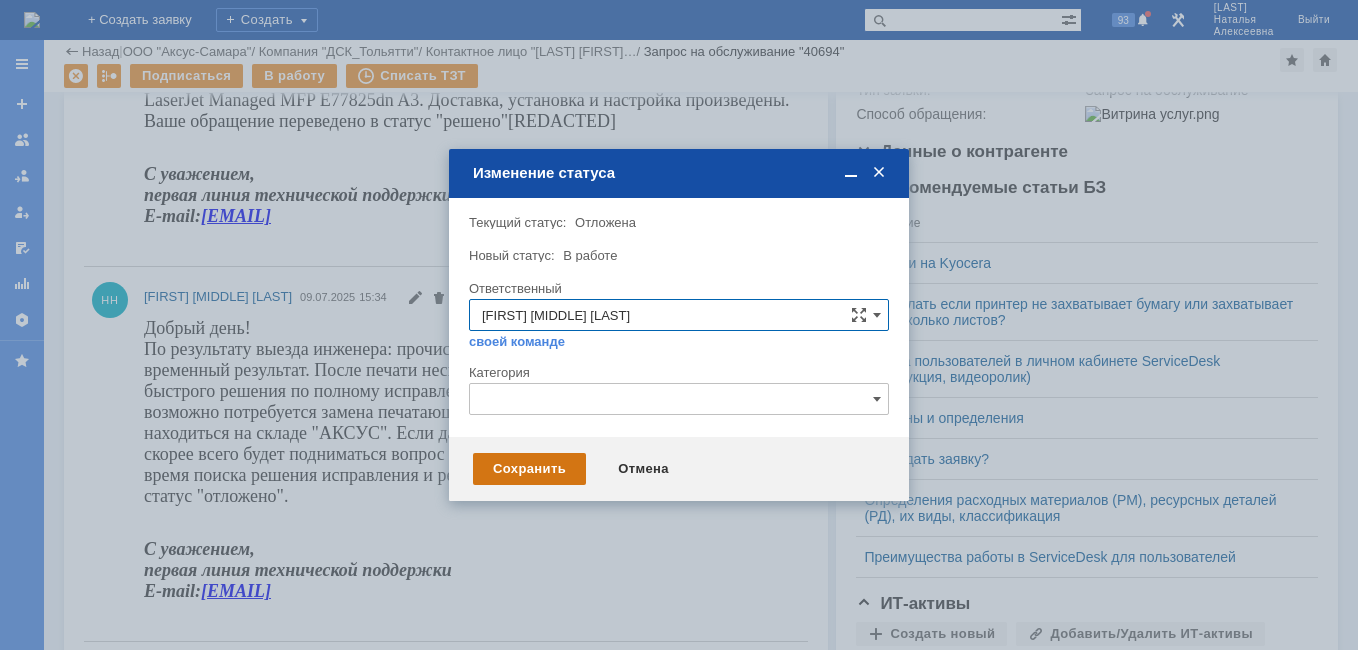 click on "Сохранить" at bounding box center [529, 469] 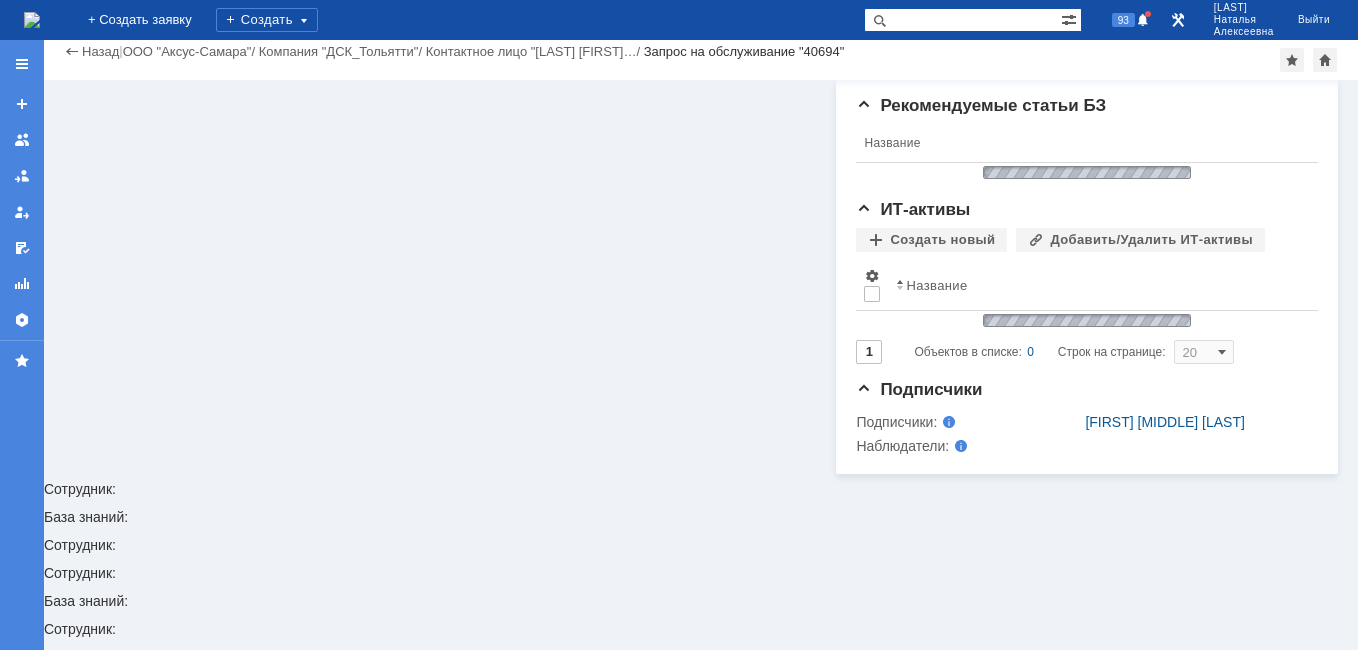 scroll, scrollTop: 350, scrollLeft: 0, axis: vertical 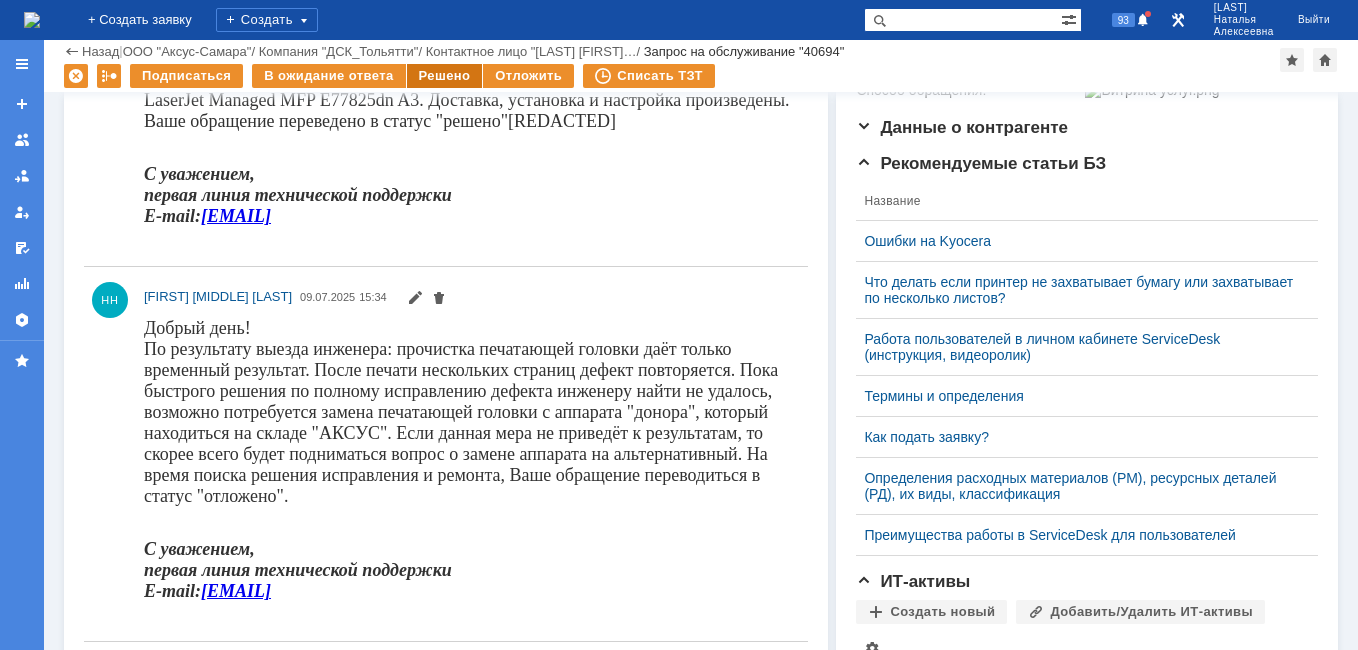 click on "Решено" at bounding box center (445, 76) 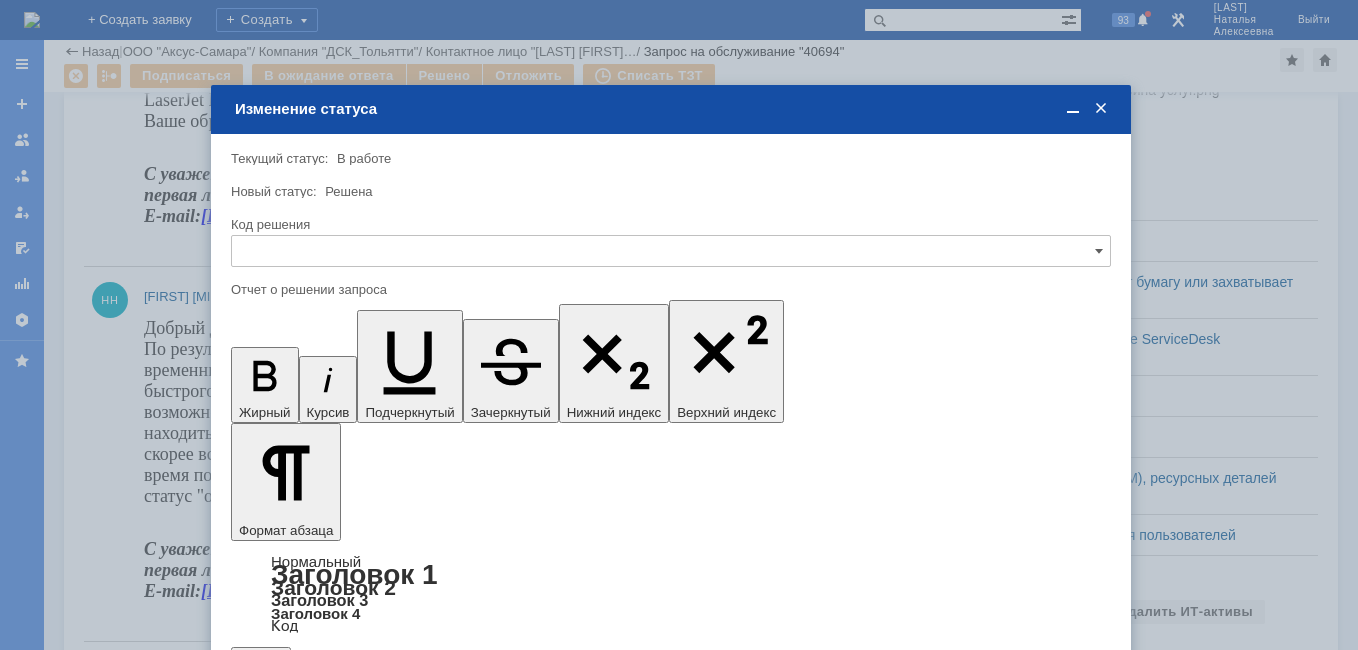 scroll, scrollTop: 0, scrollLeft: 0, axis: both 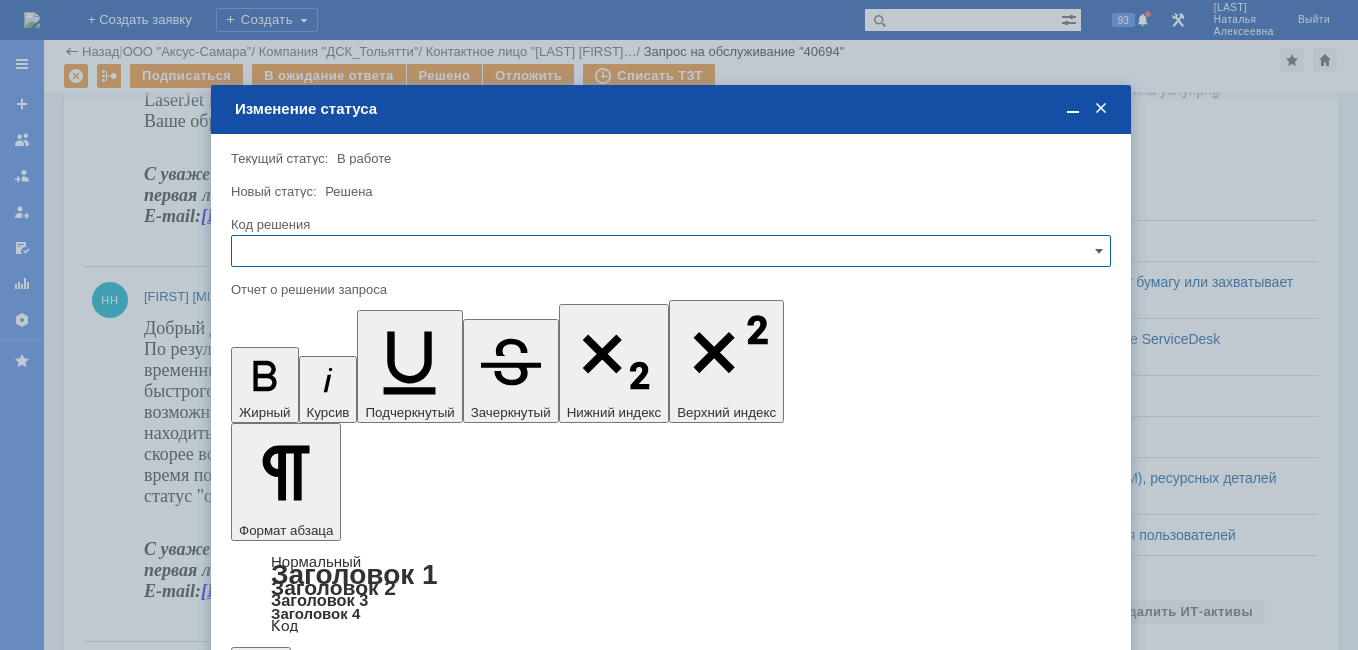 click at bounding box center (671, 251) 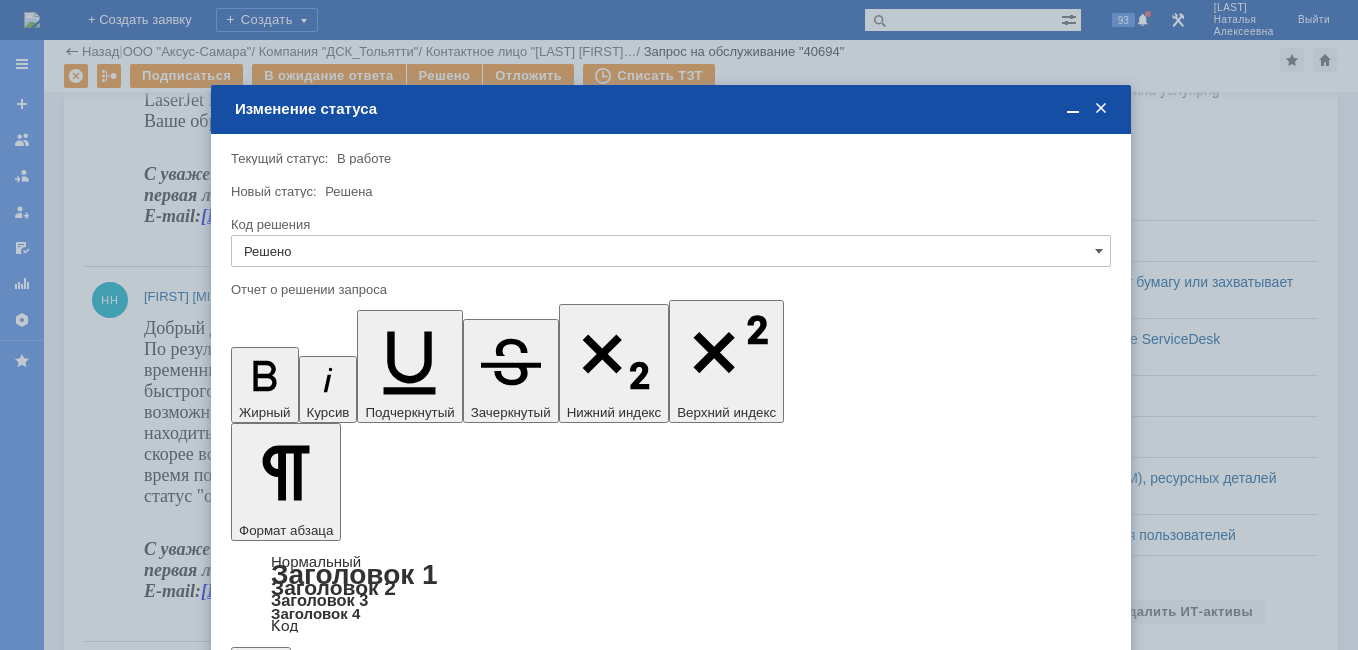 click on "Сохранить" at bounding box center (291, 688) 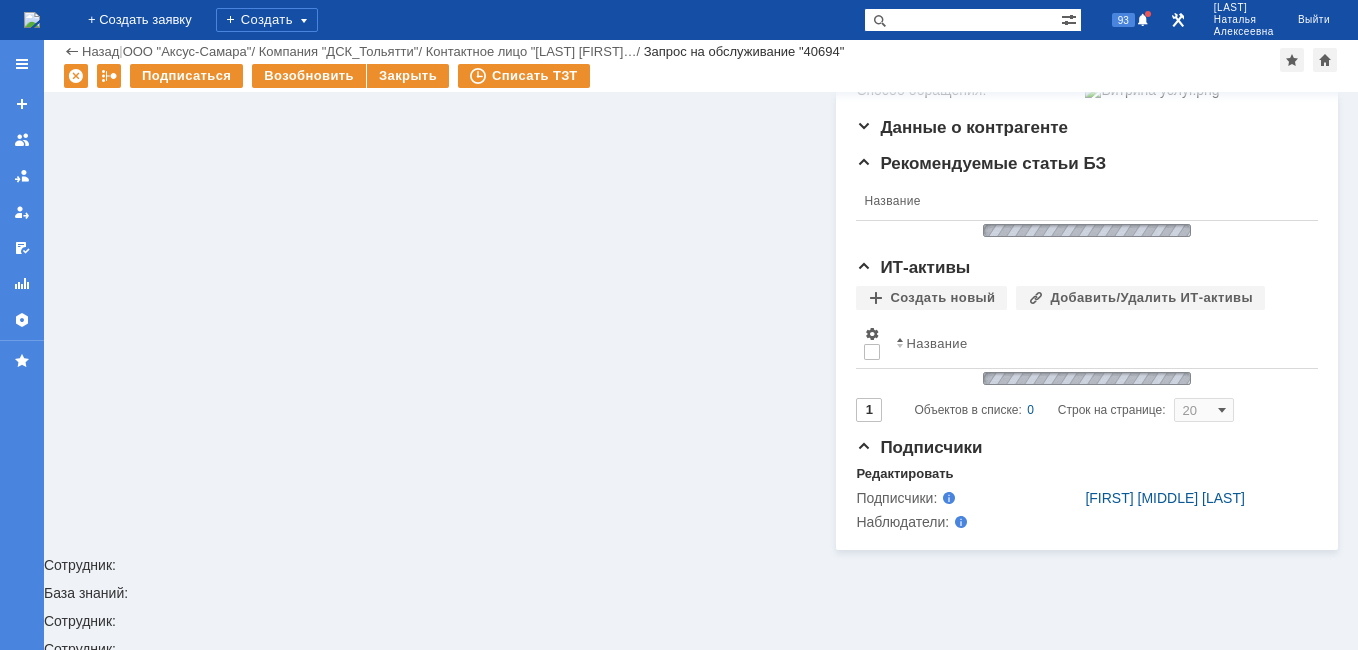 scroll, scrollTop: 350, scrollLeft: 0, axis: vertical 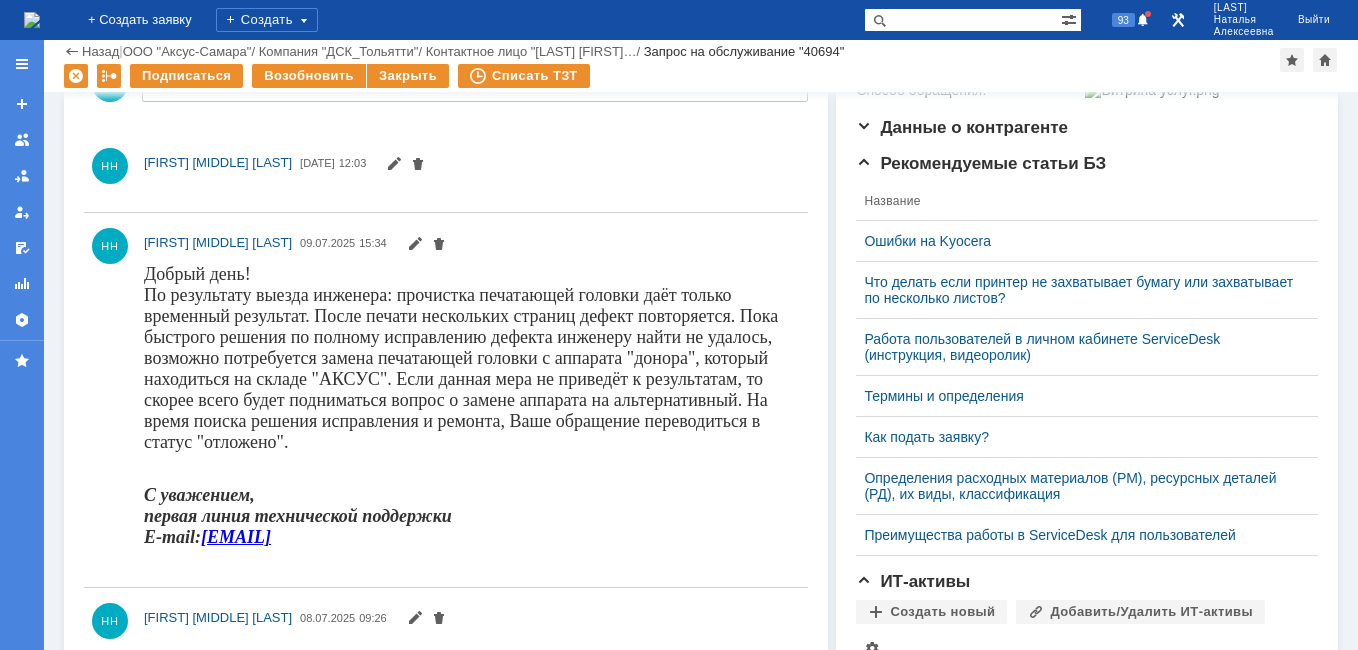 click at bounding box center (32, 20) 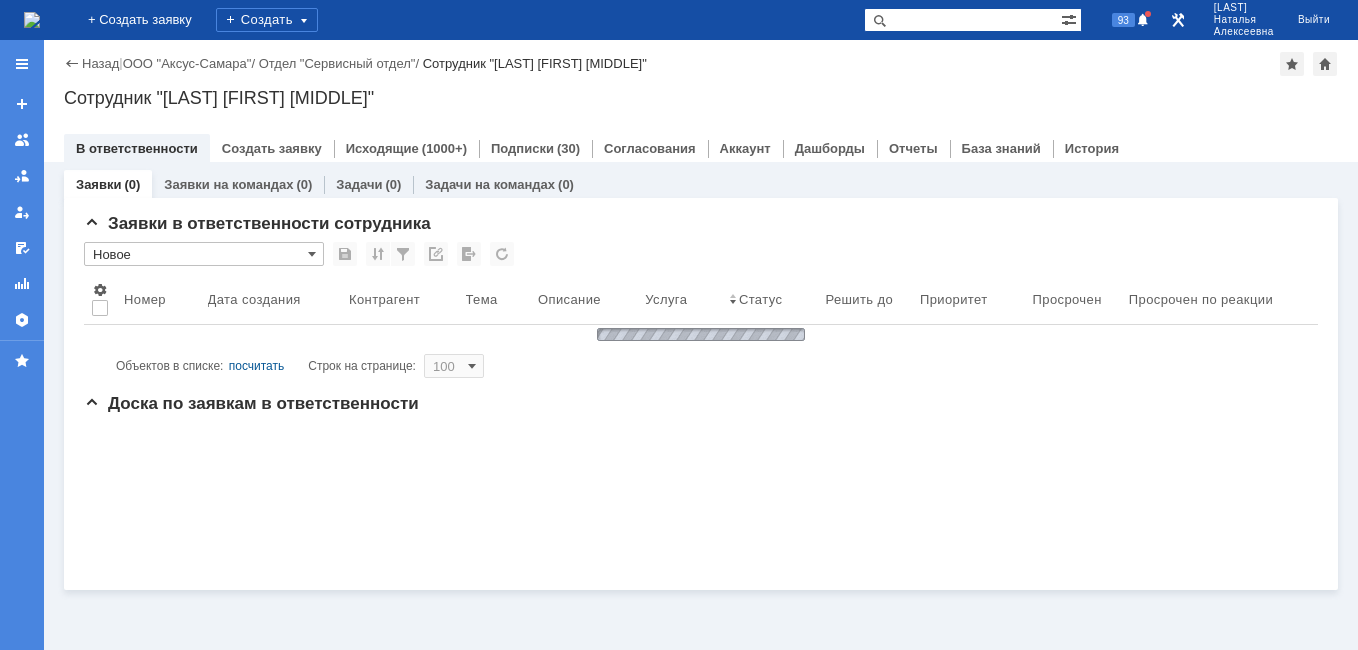 scroll, scrollTop: 0, scrollLeft: 0, axis: both 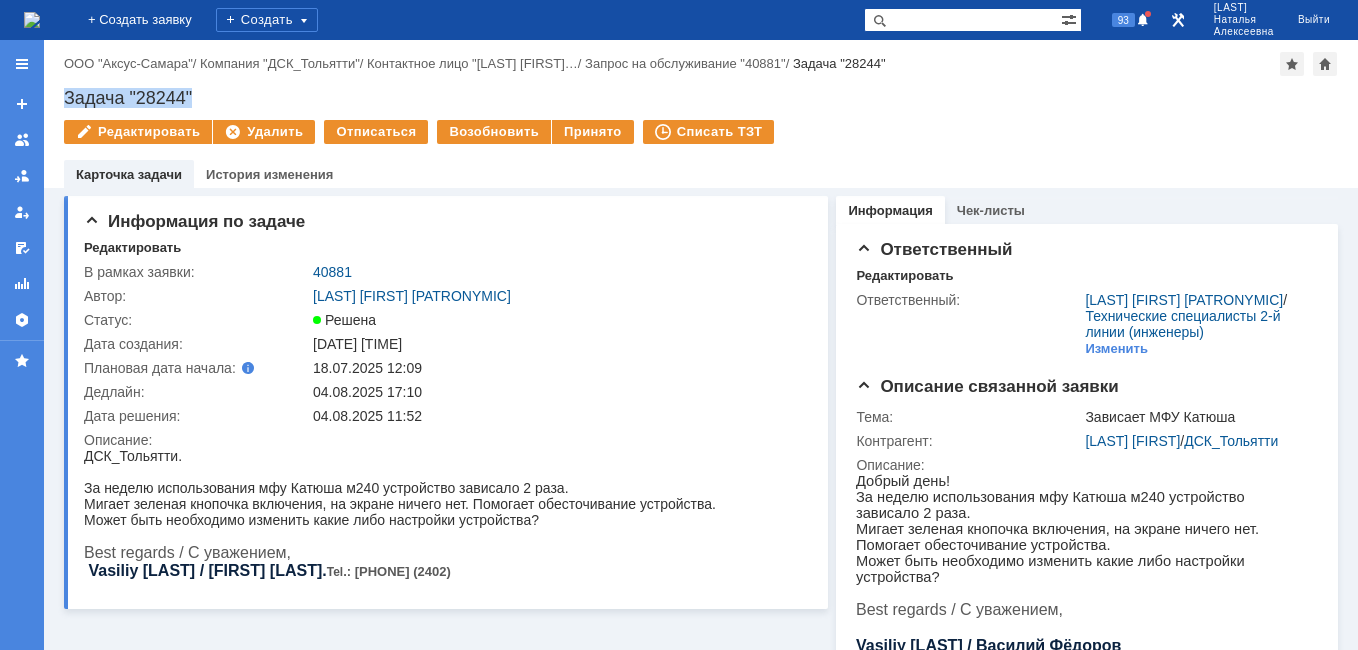 drag, startPoint x: 216, startPoint y: 99, endPoint x: 61, endPoint y: 94, distance: 155.08063 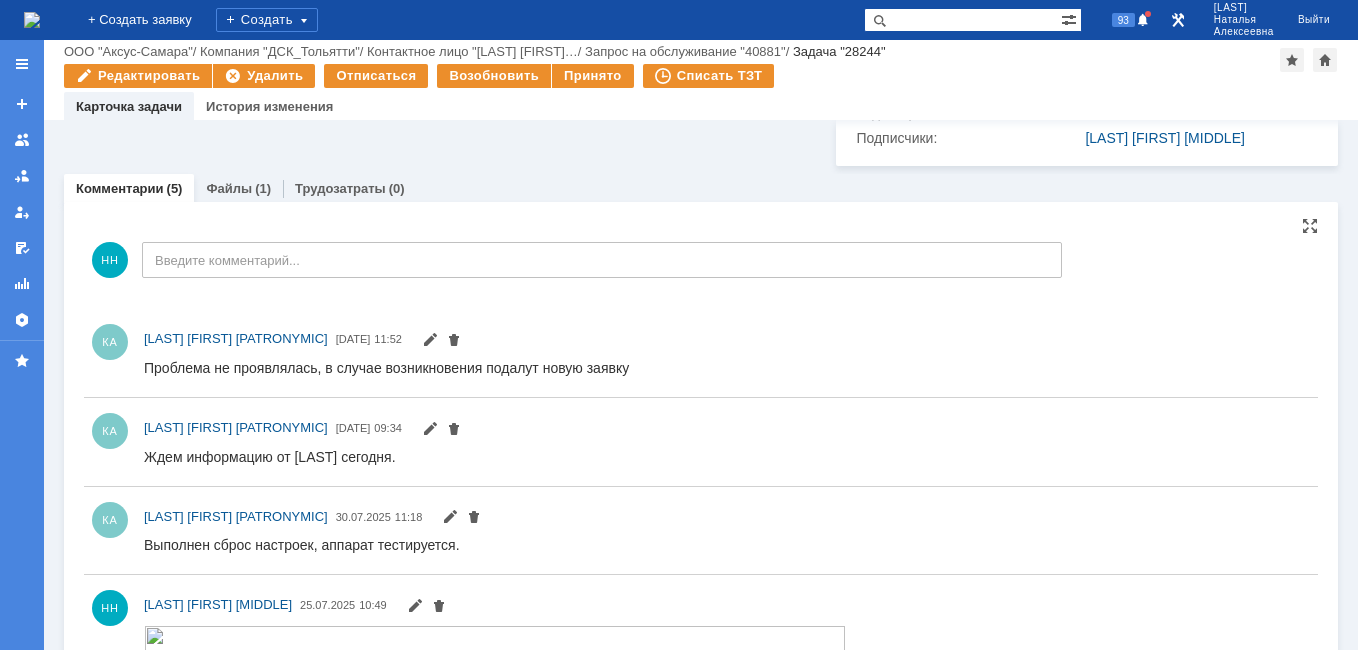 scroll, scrollTop: 1300, scrollLeft: 0, axis: vertical 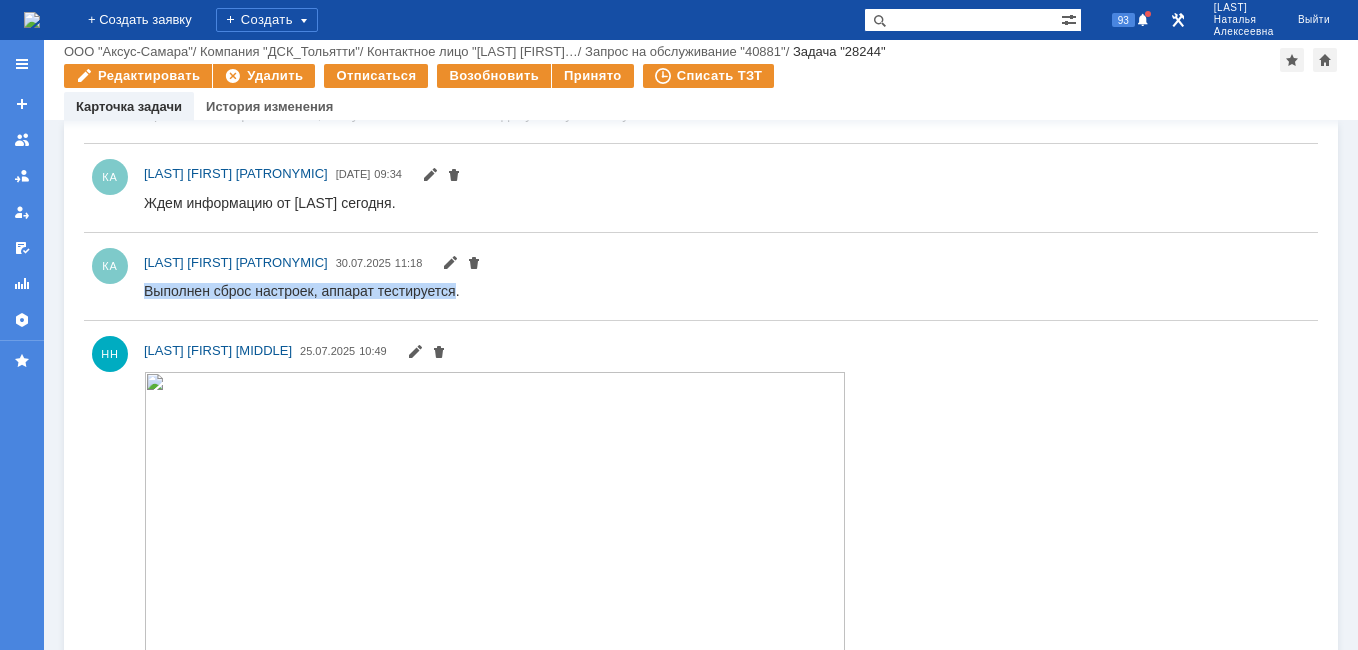 drag, startPoint x: 454, startPoint y: 293, endPoint x: 140, endPoint y: 293, distance: 314 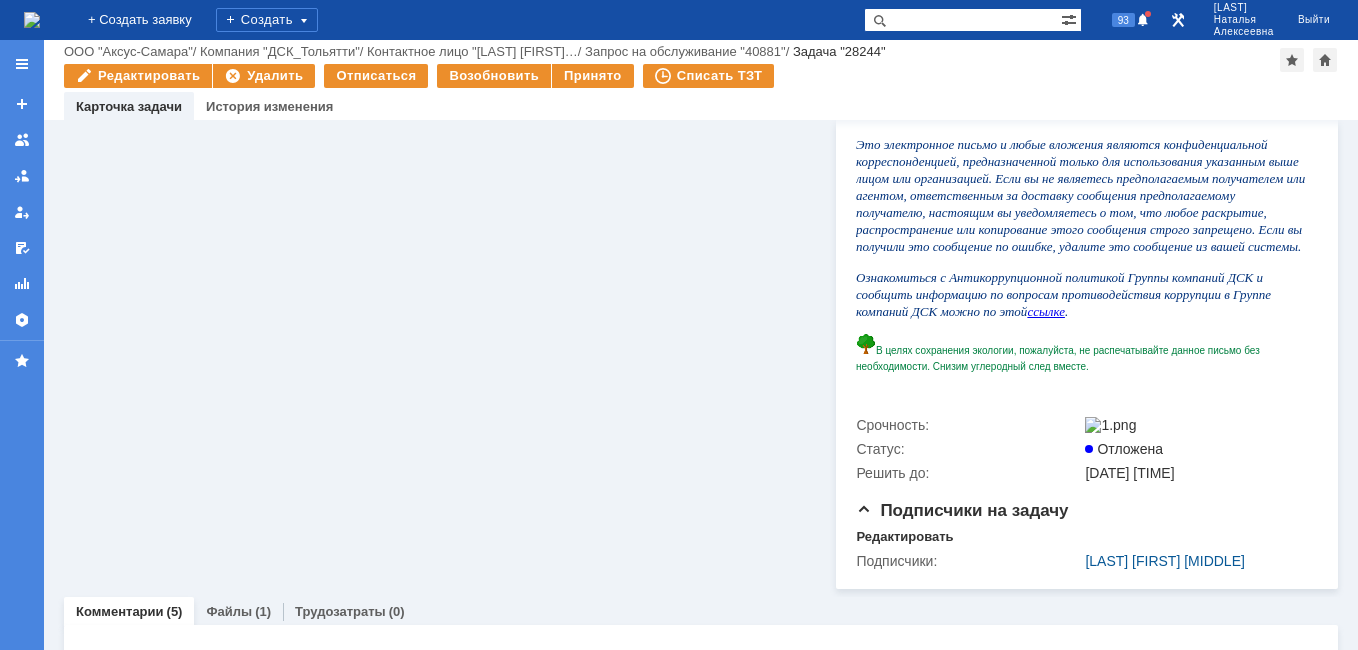scroll, scrollTop: 1123, scrollLeft: 0, axis: vertical 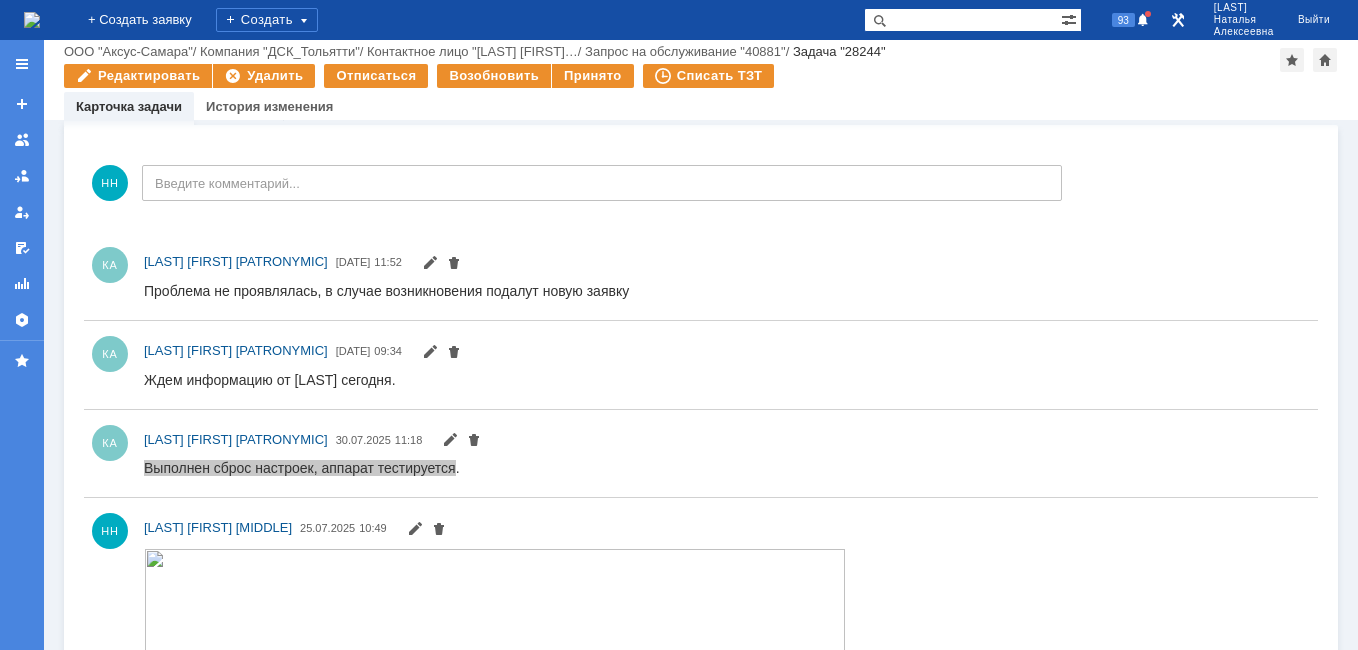 click on "Файлы" at bounding box center (229, 111) 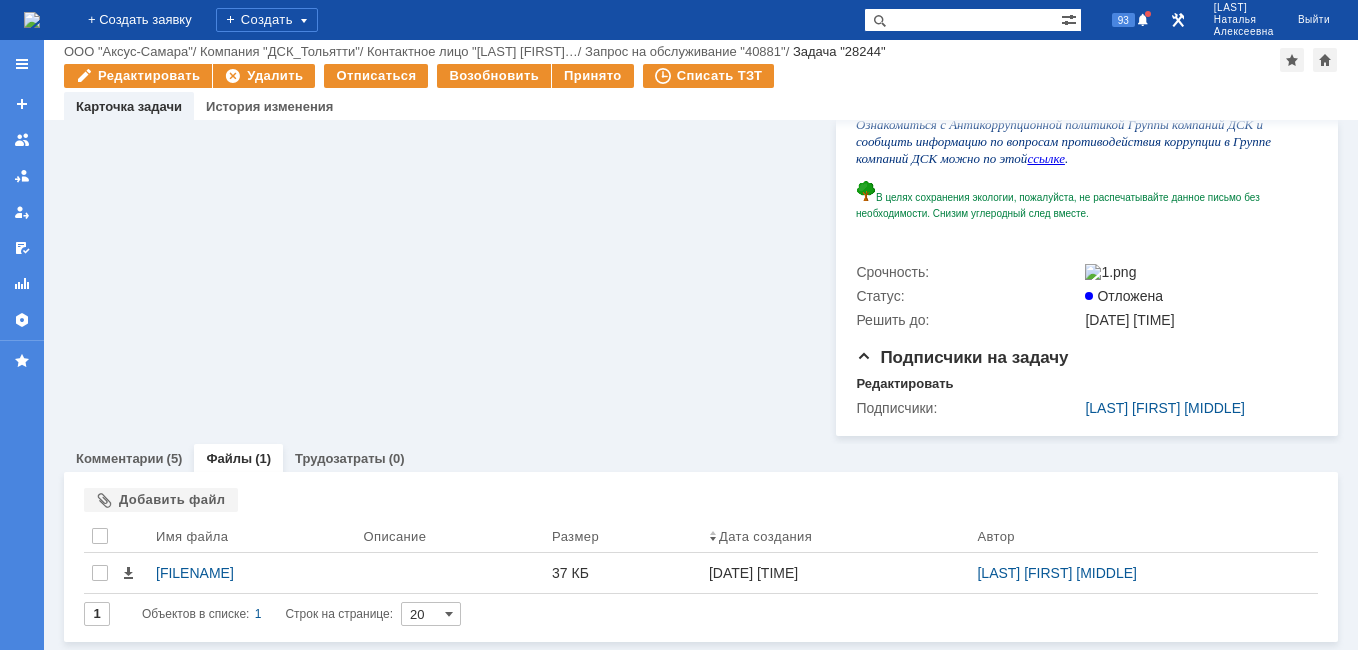 scroll, scrollTop: 832, scrollLeft: 0, axis: vertical 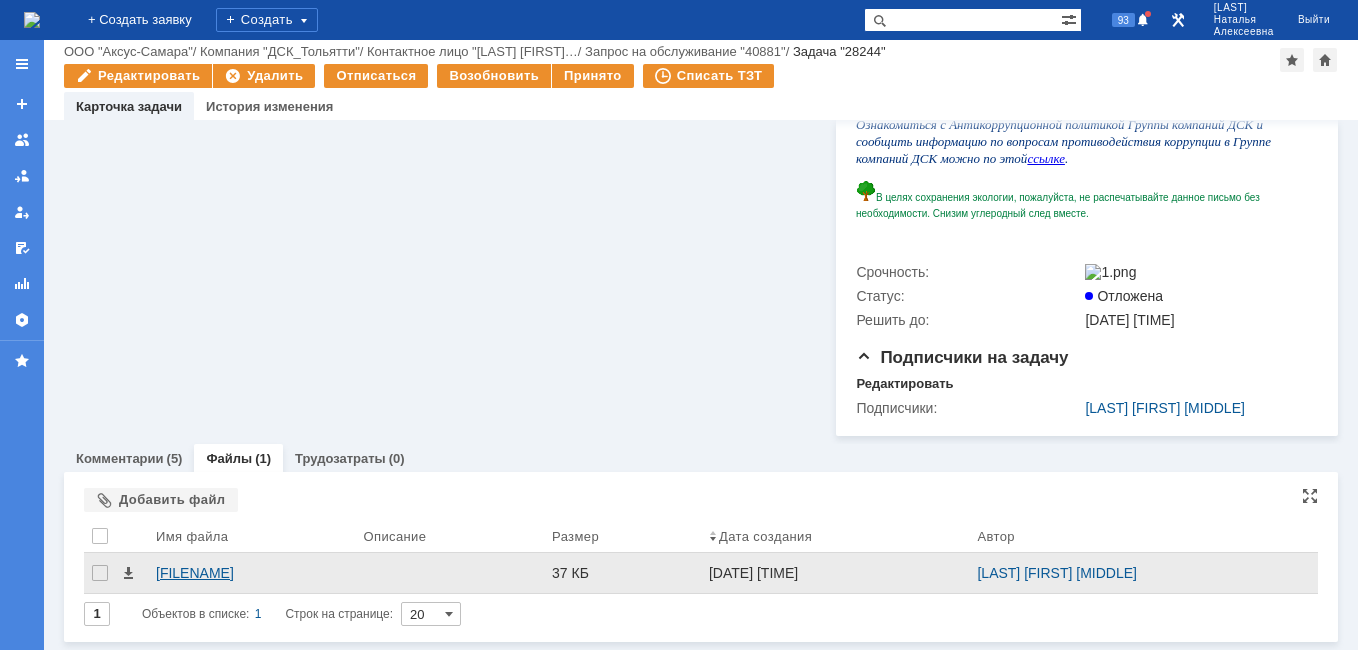 click on "250725-104232-scan.pdf" at bounding box center (251, 573) 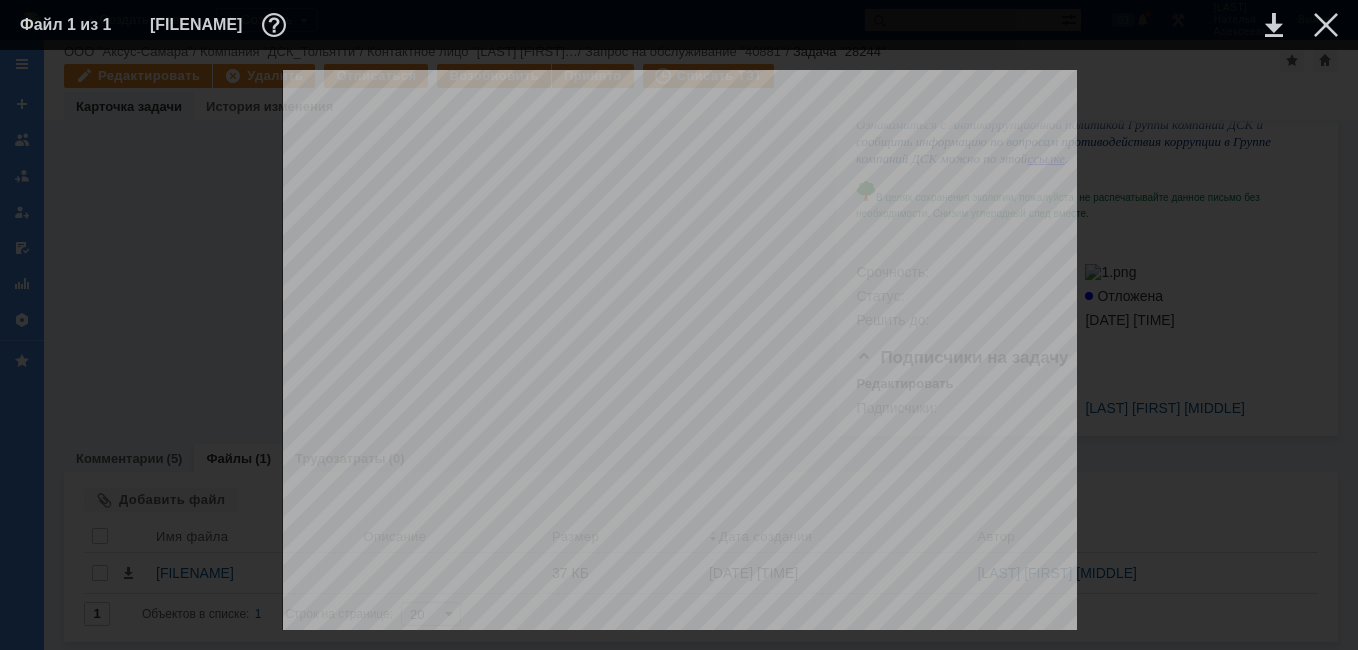 scroll, scrollTop: 1398, scrollLeft: 0, axis: vertical 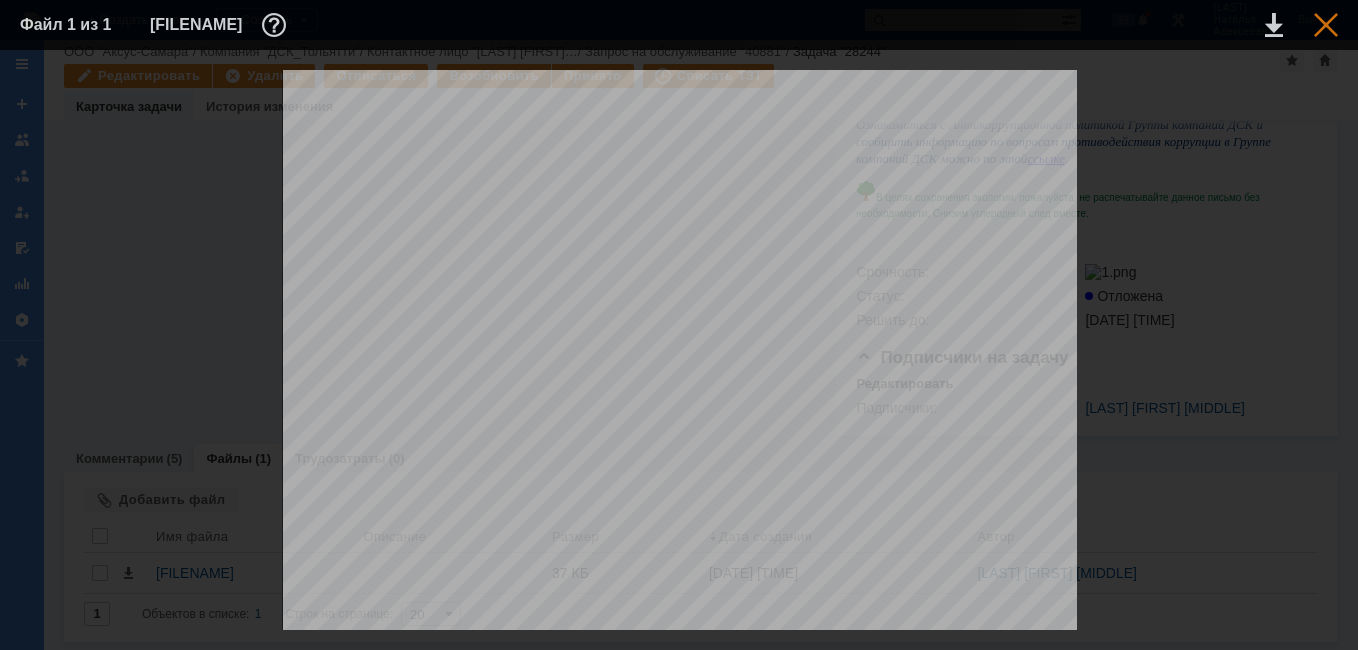 click at bounding box center (1326, 25) 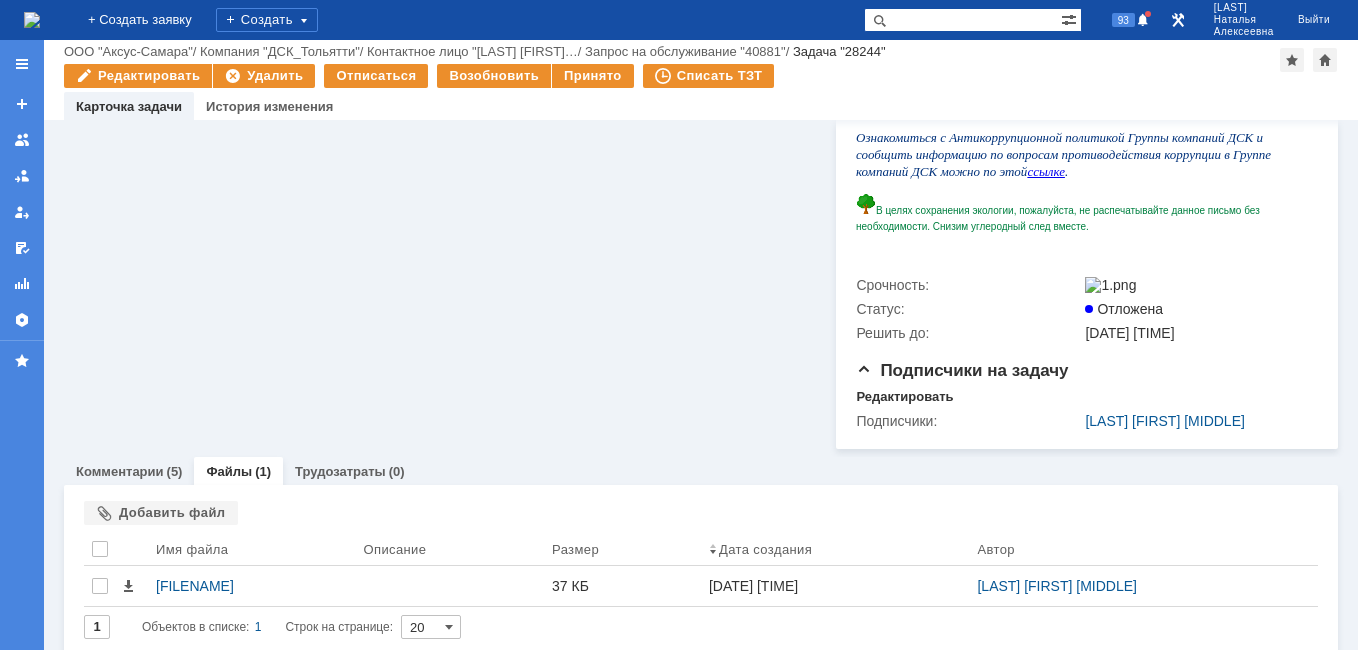 scroll, scrollTop: 832, scrollLeft: 0, axis: vertical 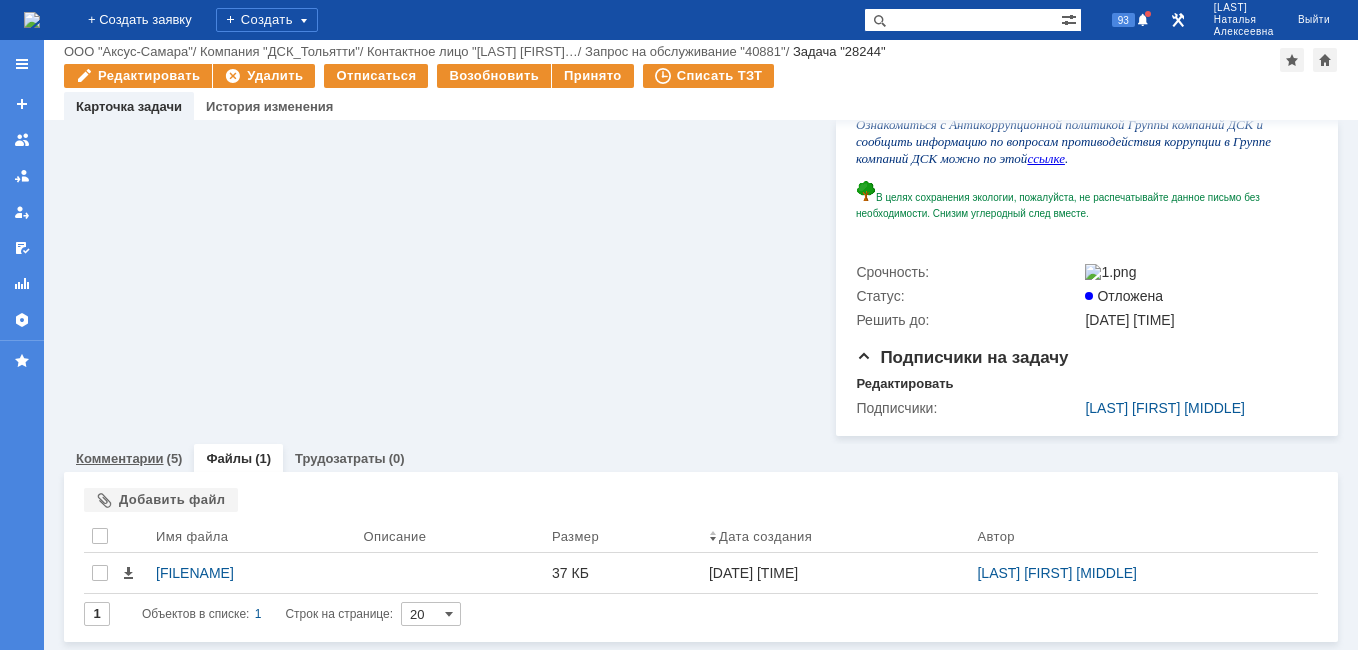 click on "Комментарии" at bounding box center [120, 458] 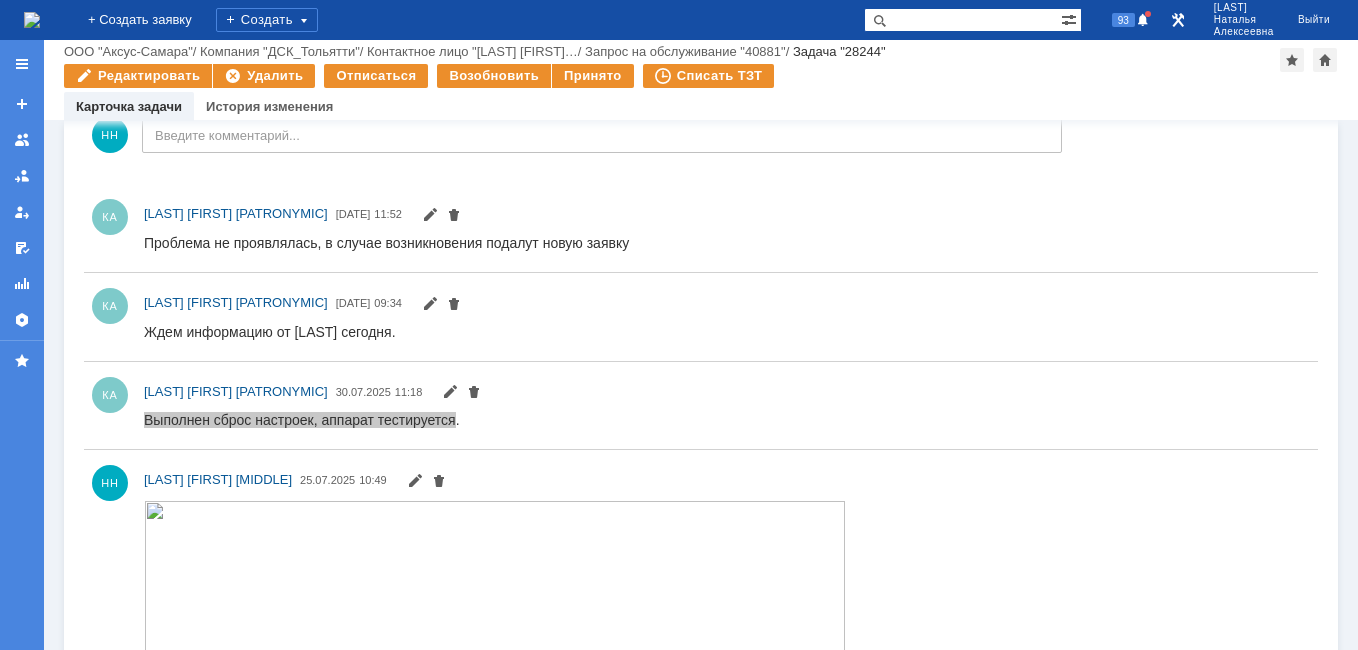 scroll, scrollTop: 1183, scrollLeft: 0, axis: vertical 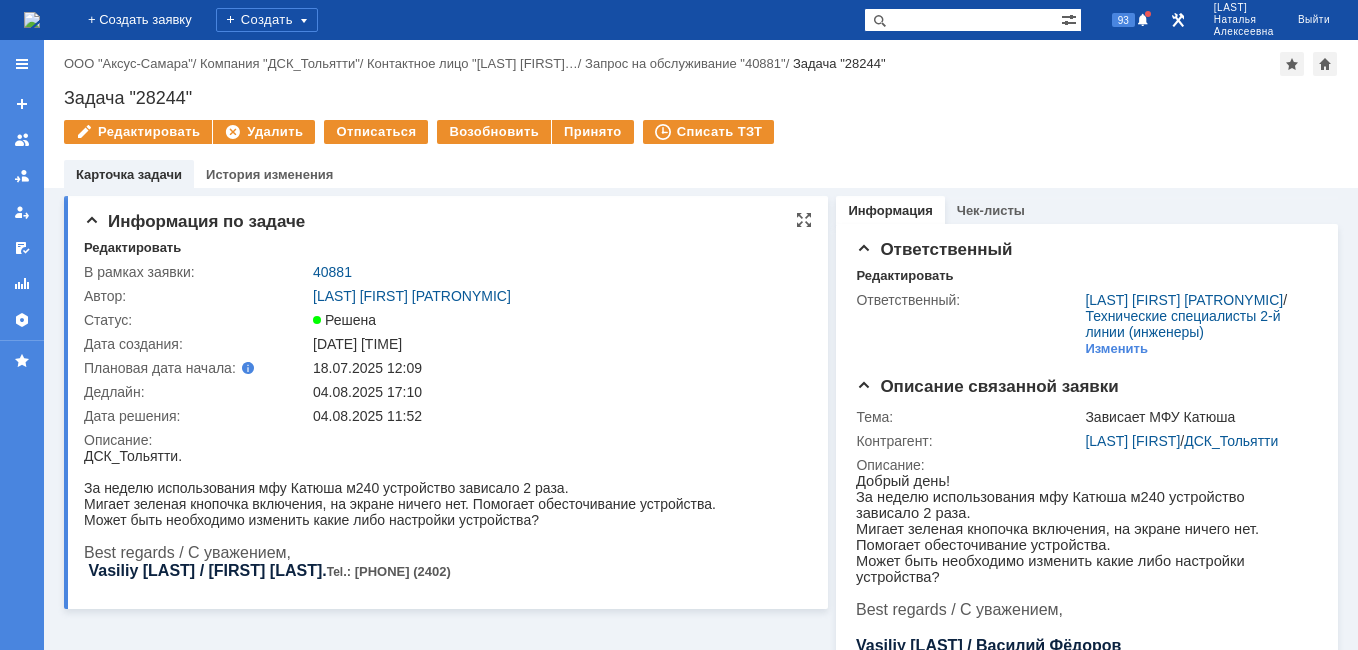 click on "Редактировать В рамках заявки: 40881 Автор: Калугин Александр Николаевич Статус: Решена Дата создания: 18.07.2025 12:11 Плановая дата начала: 18.07.2025 12:09 Дедлайн: 04.08.2025 17:10 Дата решения: 04.08.2025 11:52 Описание:" at bounding box center (448, 416) 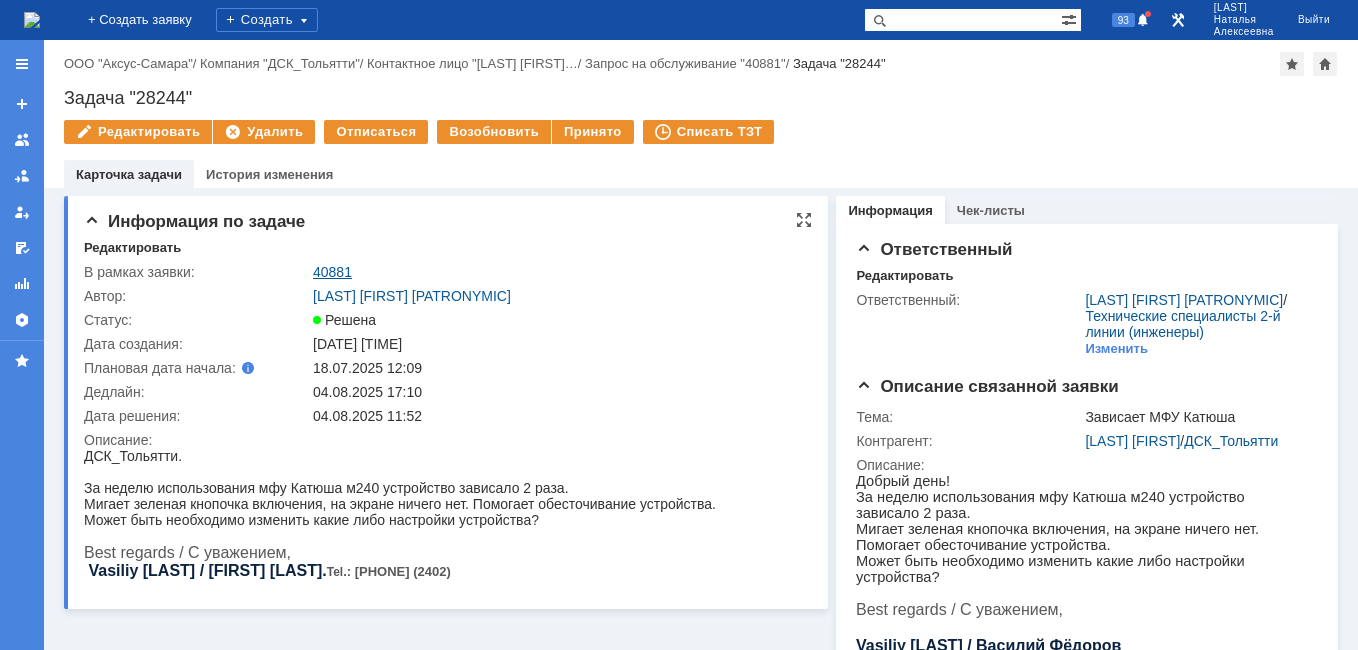 click on "40881" at bounding box center [332, 272] 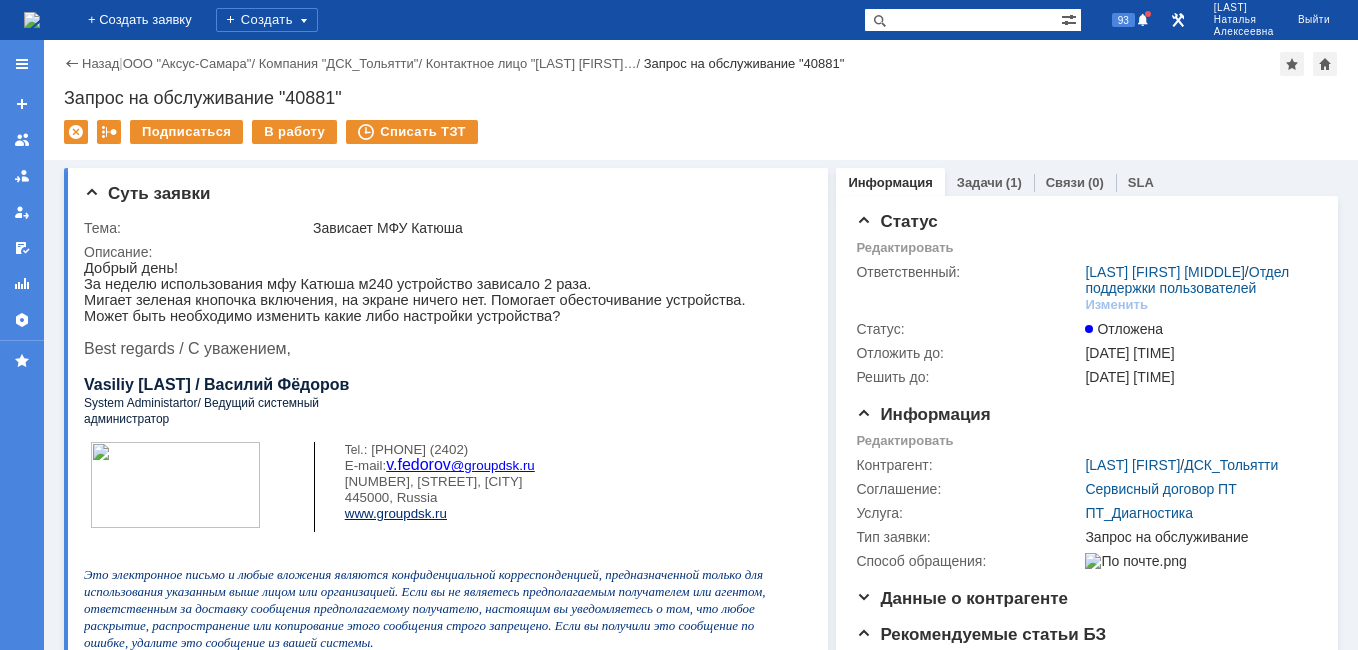 scroll, scrollTop: 0, scrollLeft: 0, axis: both 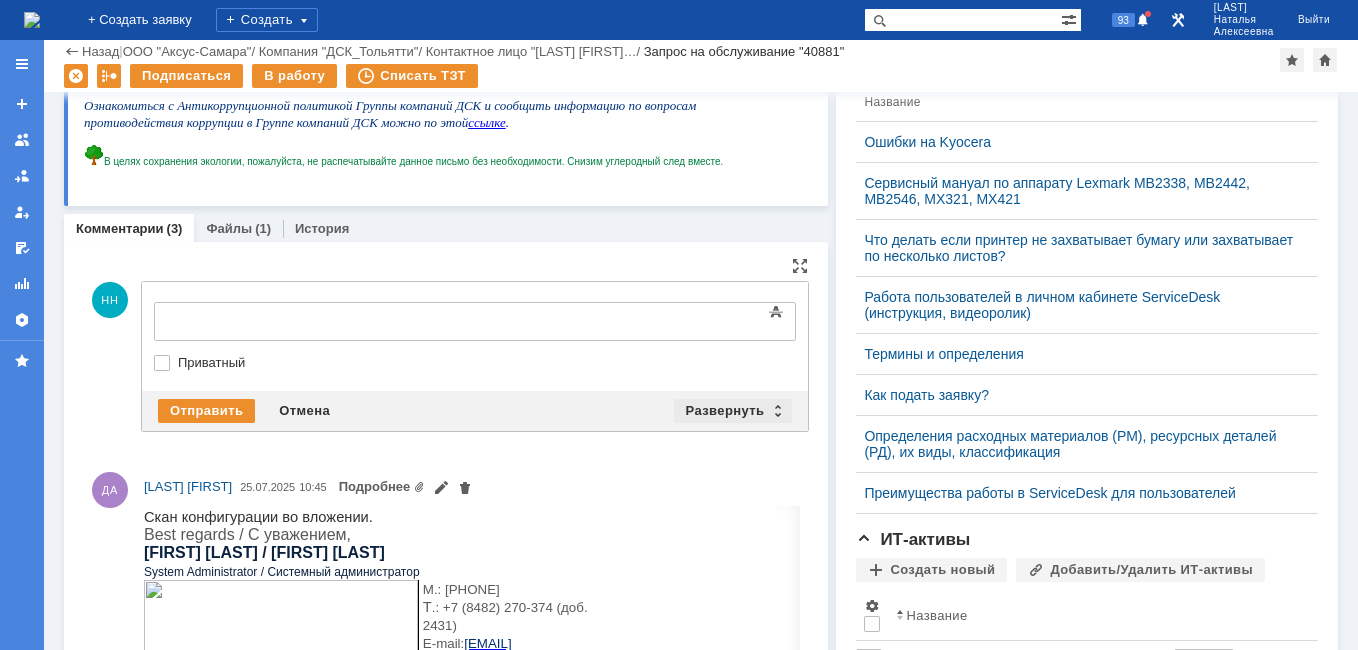 click on "Развернуть" at bounding box center (733, 411) 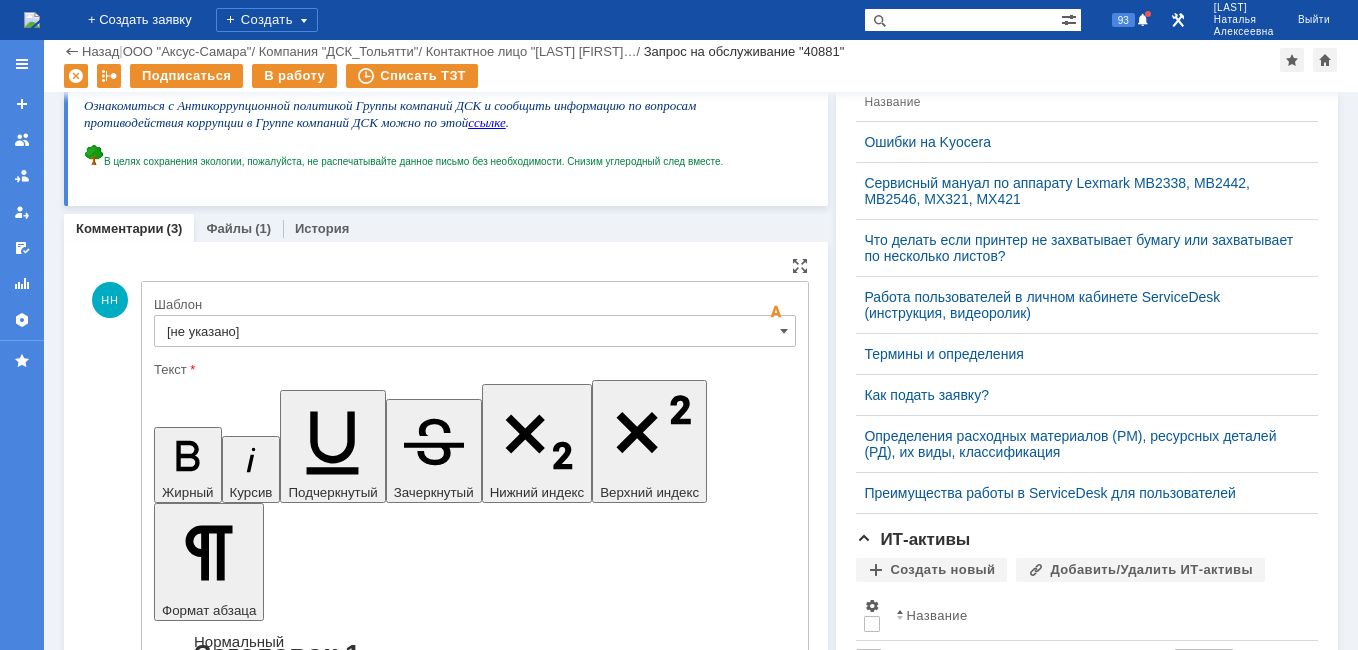 scroll, scrollTop: 0, scrollLeft: 0, axis: both 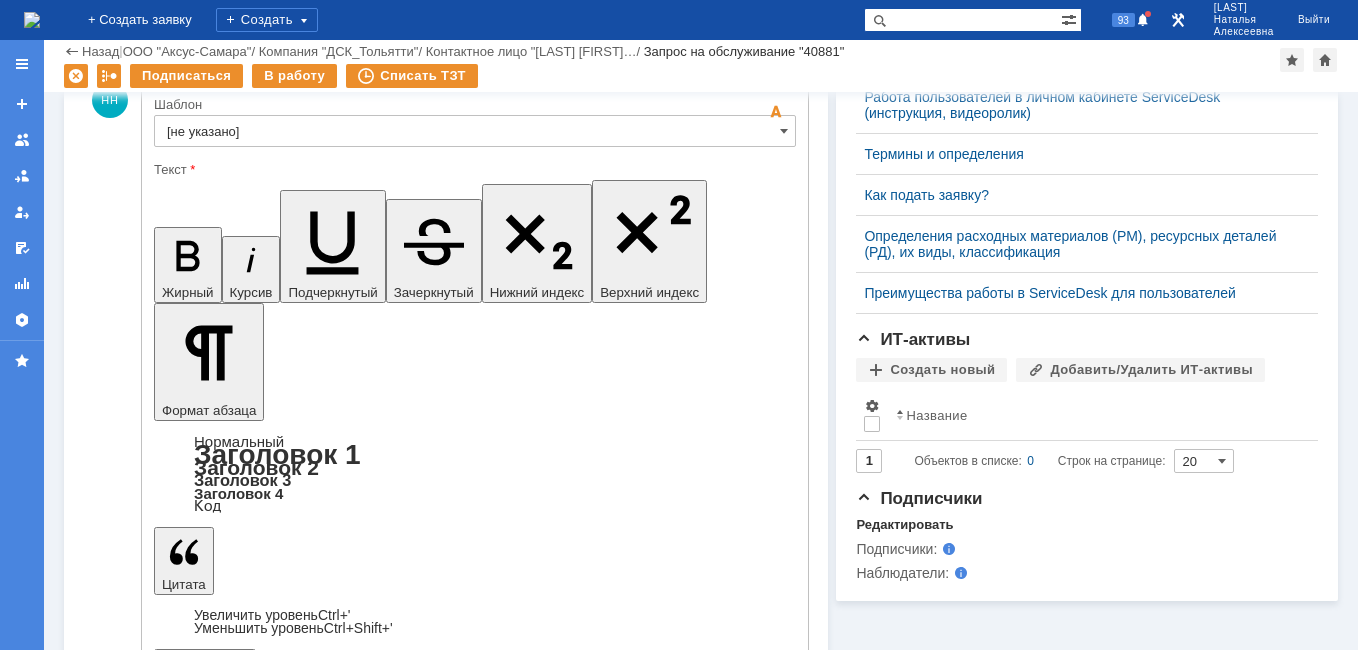 click on "[не указано]" at bounding box center (475, 131) 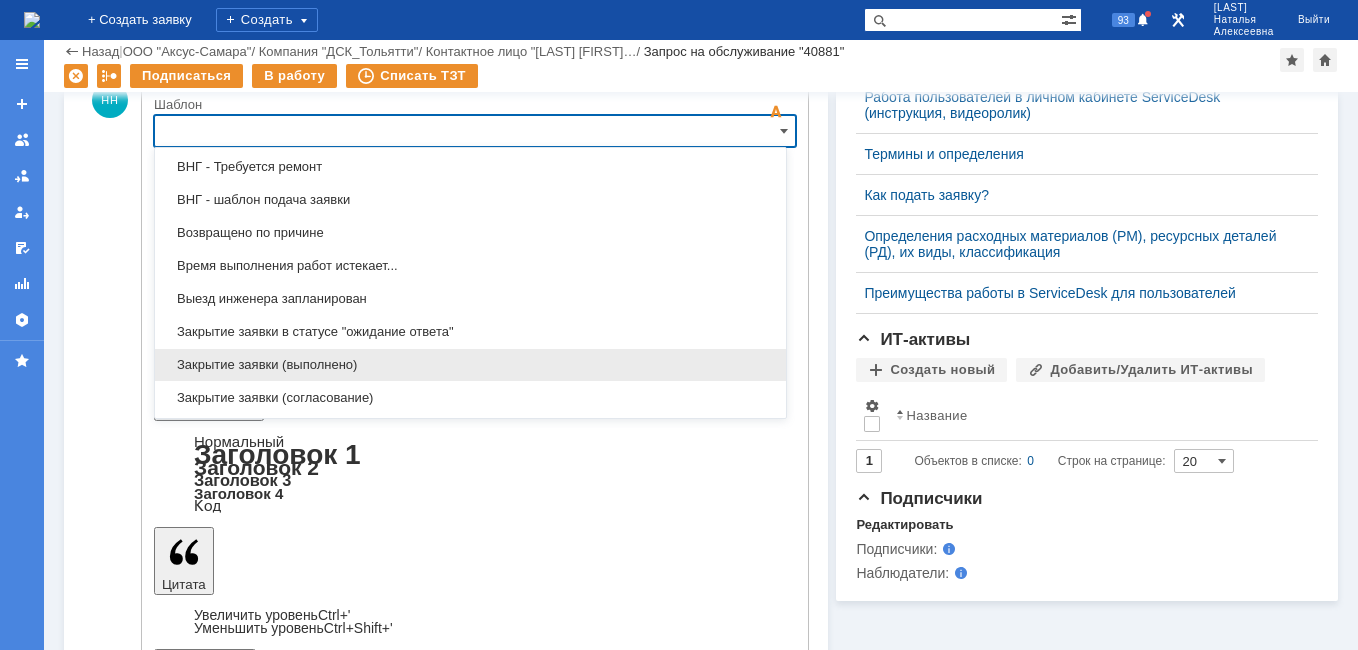 scroll, scrollTop: 887, scrollLeft: 0, axis: vertical 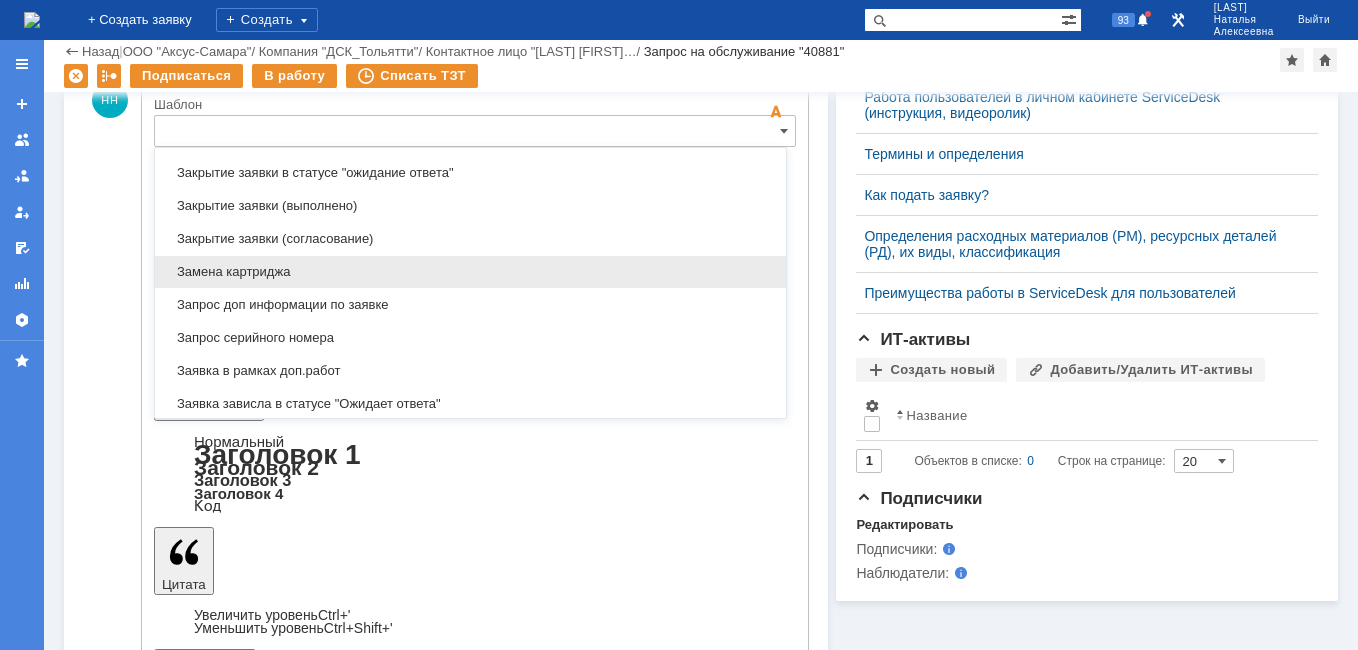 click on "Замена картриджа" at bounding box center (470, 272) 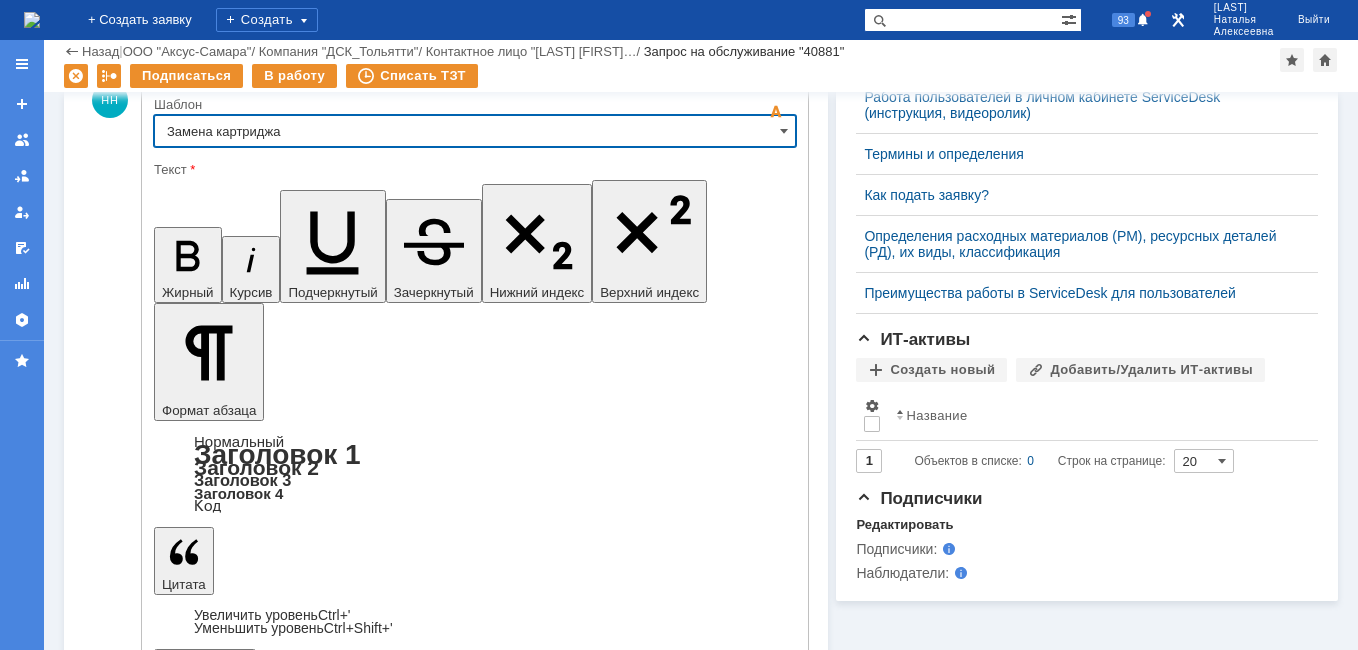 type on "Замена картриджа" 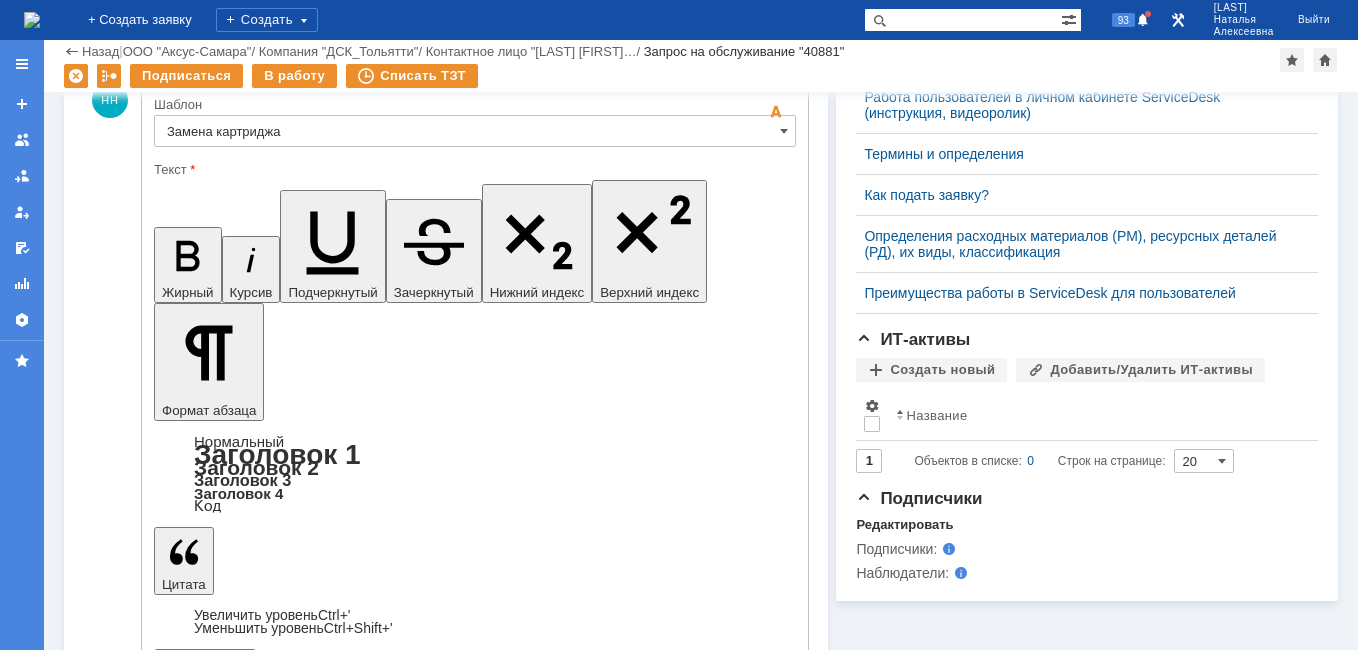drag, startPoint x: 703, startPoint y: 4802, endPoint x: 356, endPoint y: 4778, distance: 347.82898 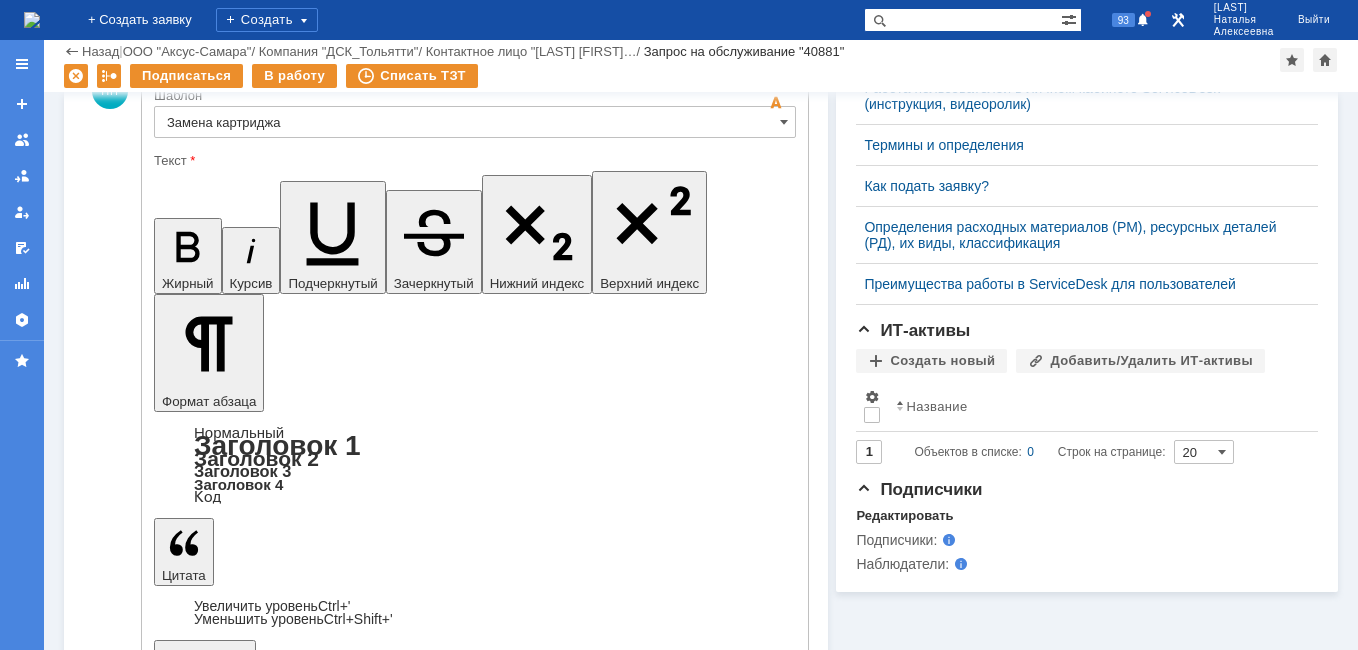 scroll, scrollTop: 700, scrollLeft: 0, axis: vertical 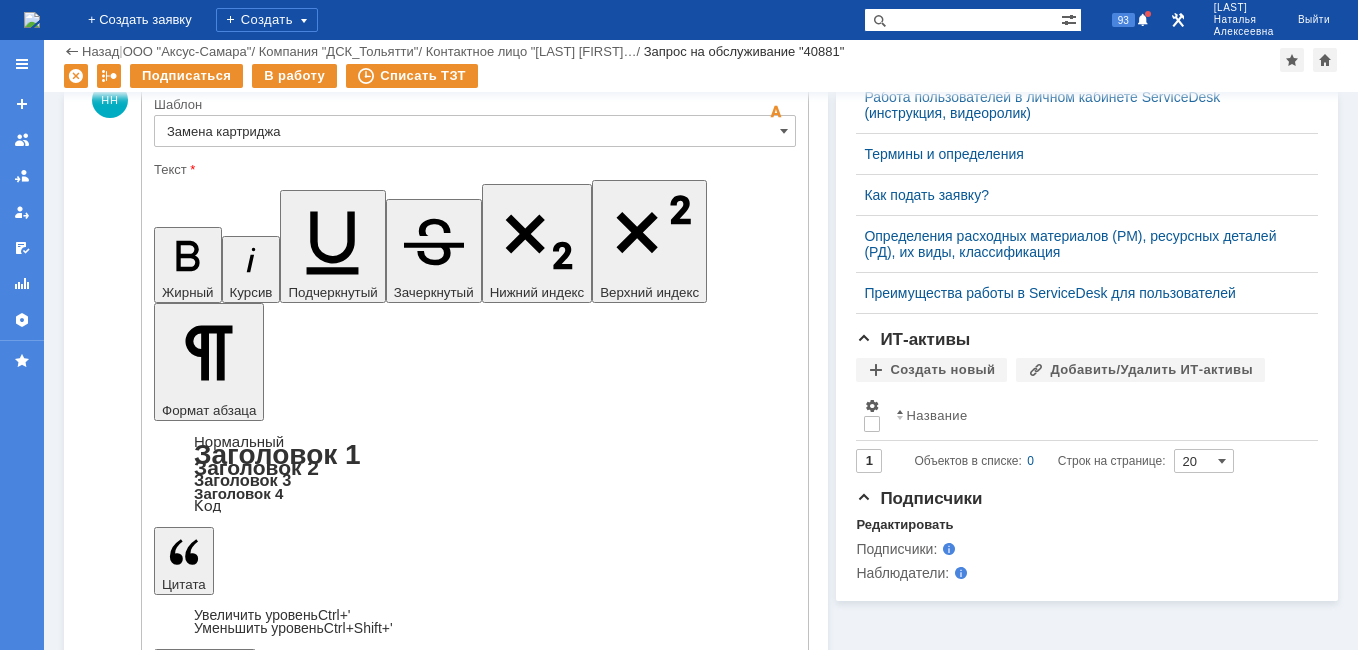 click on "Отправить" at bounding box center [206, 5098] 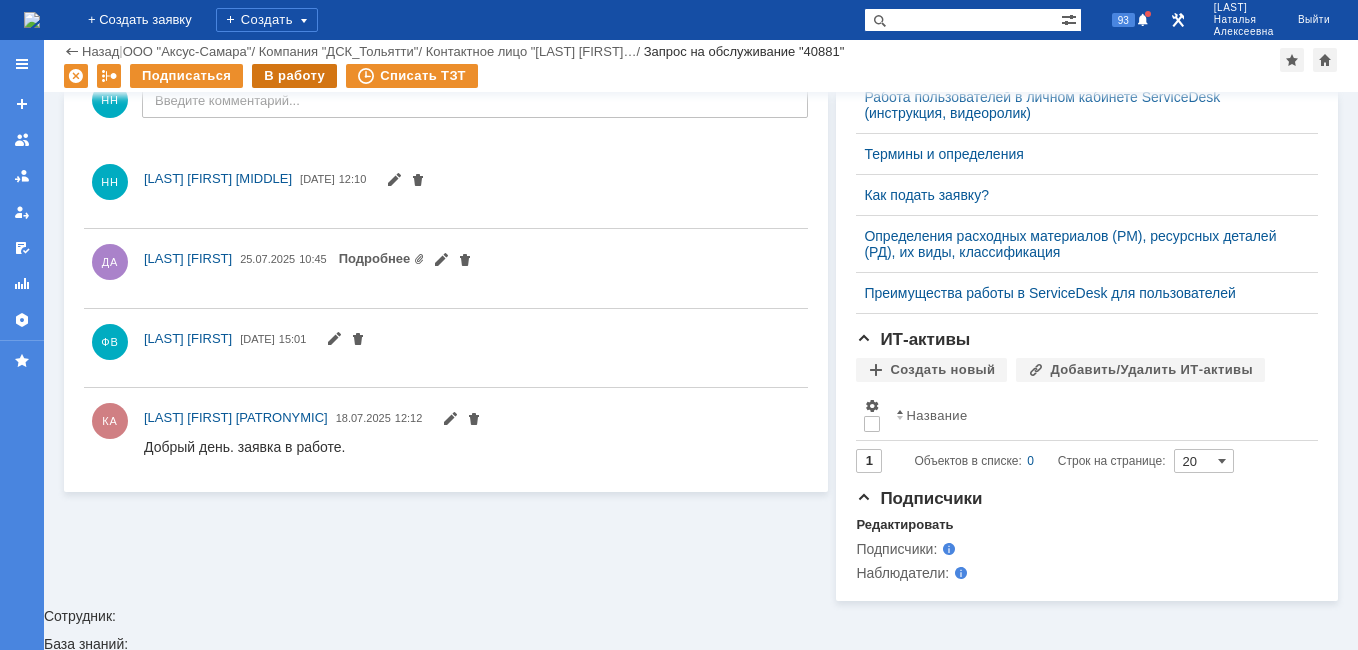 scroll, scrollTop: 0, scrollLeft: 0, axis: both 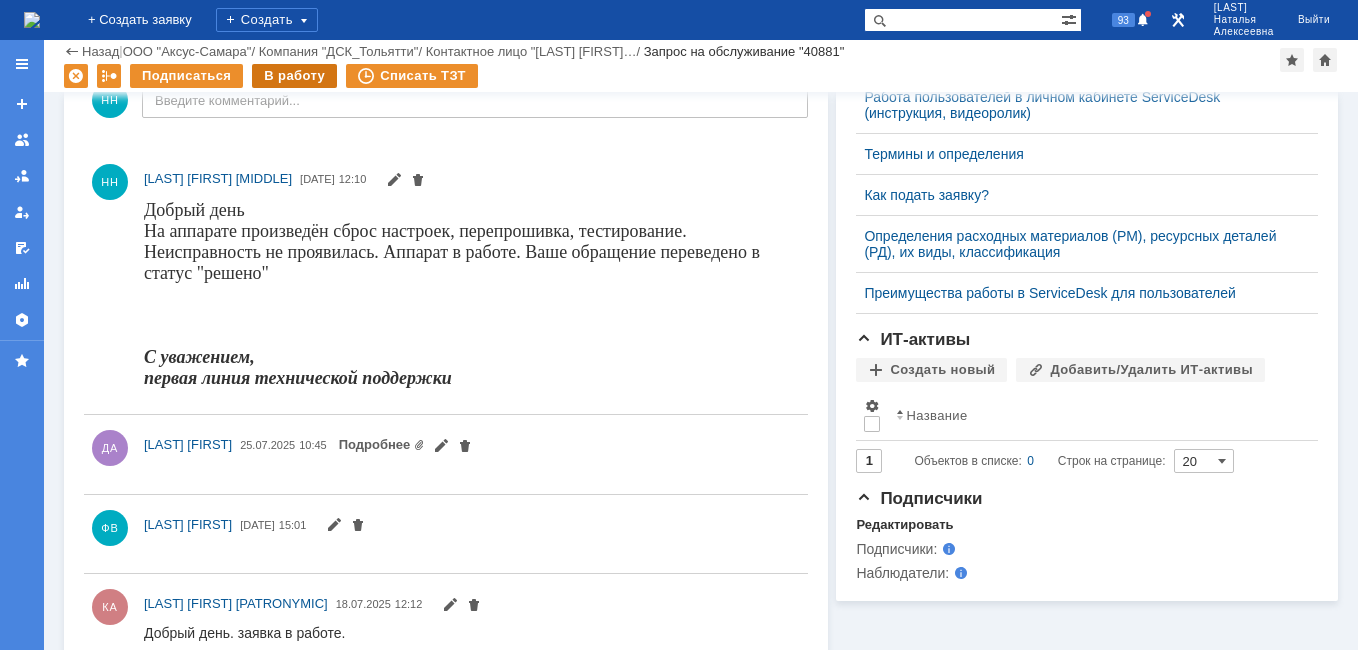 click on "В работу" at bounding box center [294, 76] 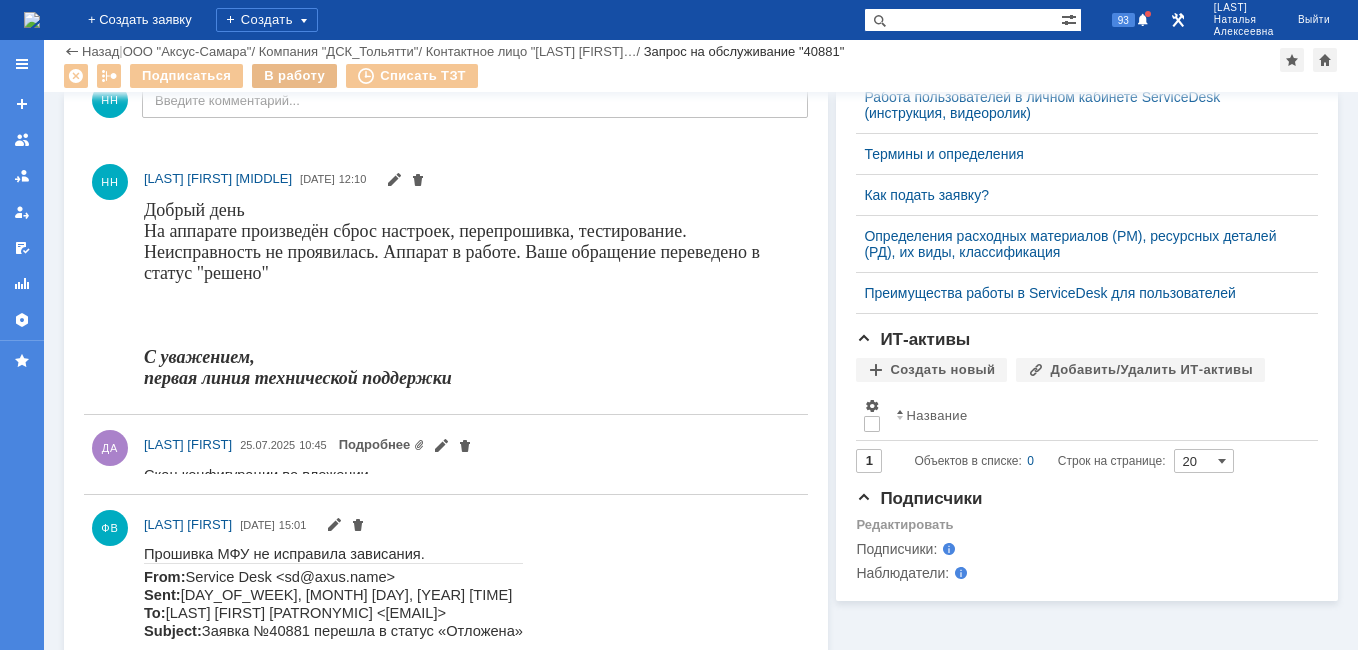 scroll, scrollTop: 0, scrollLeft: 0, axis: both 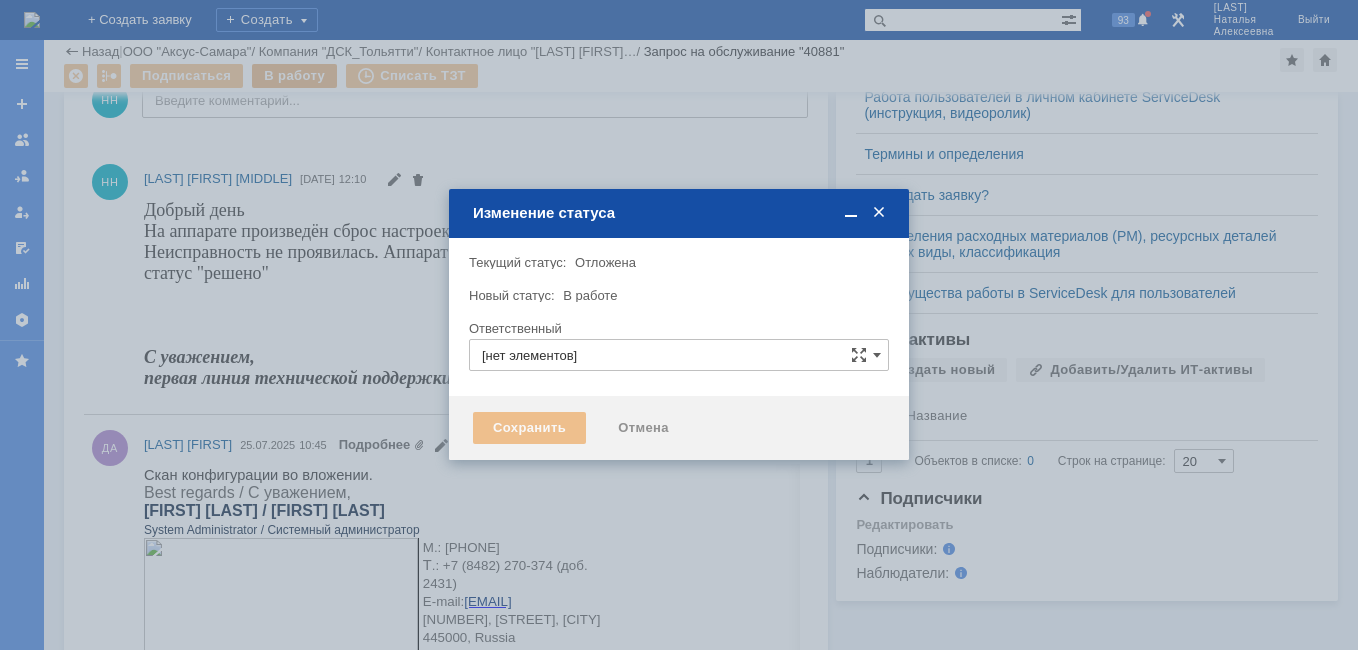 type on "[LAST] [FIRST] [PATRONYMIC]" 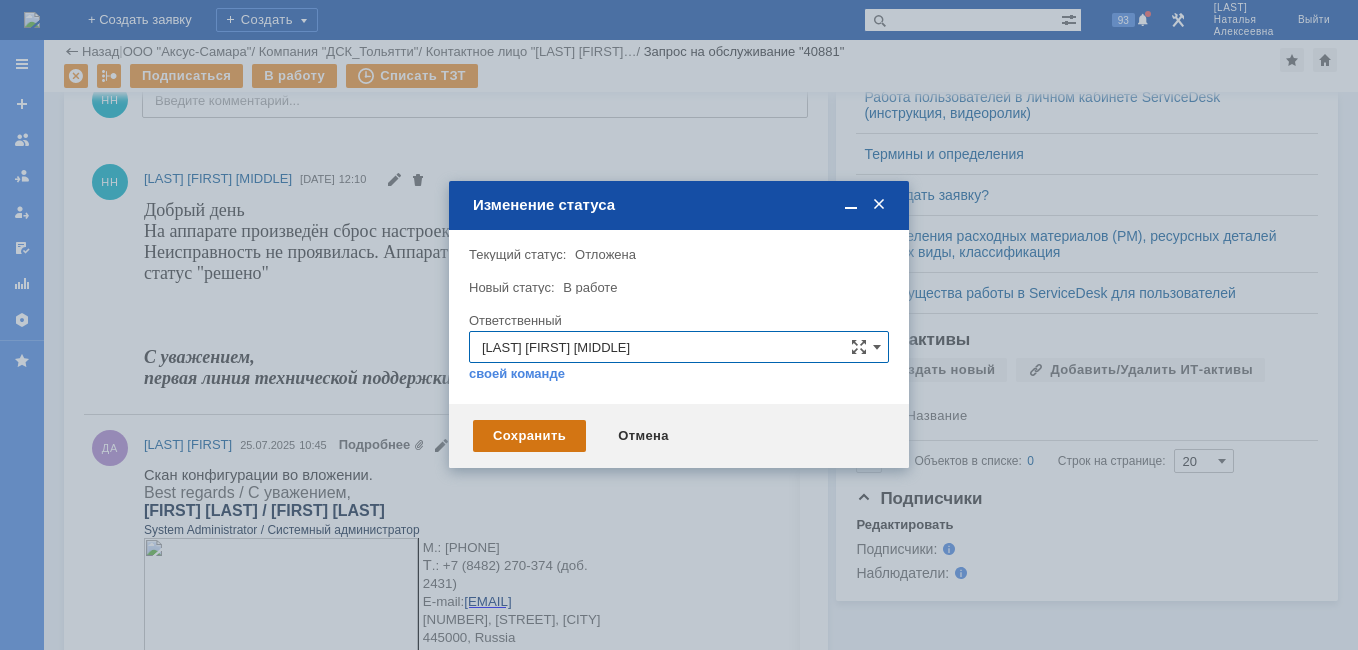click on "Сохранить" at bounding box center (529, 436) 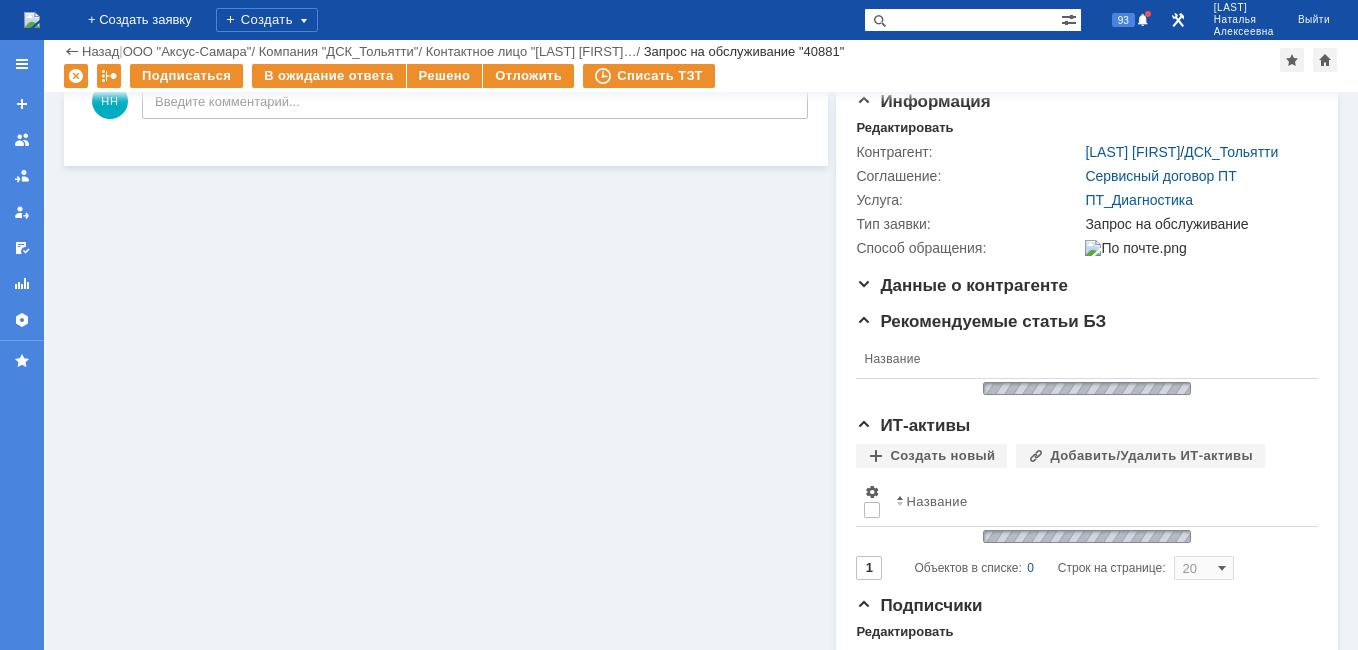 scroll, scrollTop: 700, scrollLeft: 0, axis: vertical 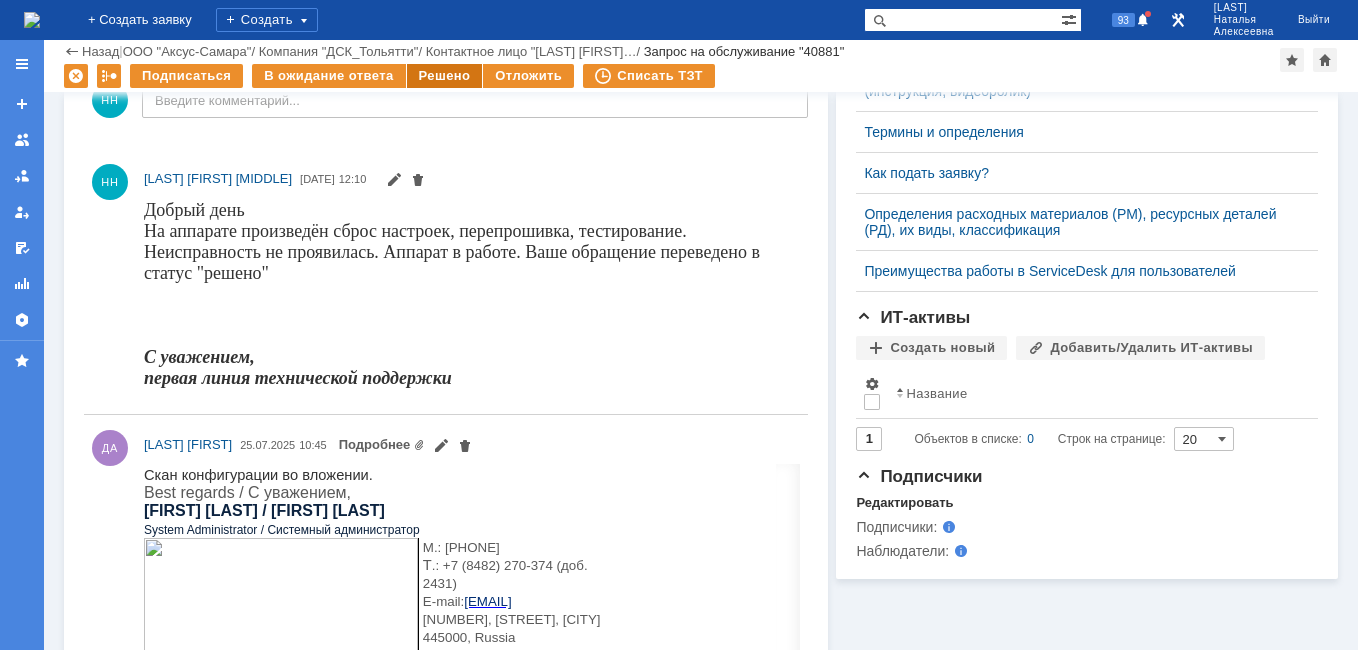 click on "Решено" at bounding box center (445, 76) 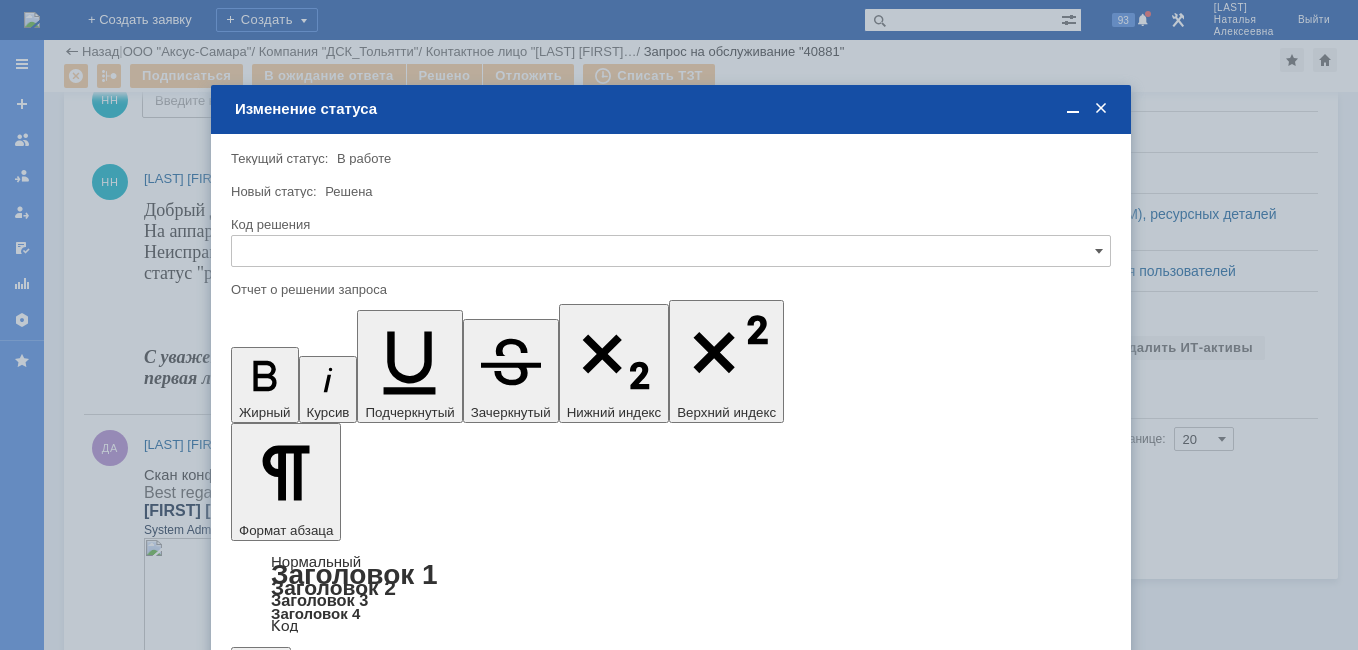 scroll, scrollTop: 0, scrollLeft: 0, axis: both 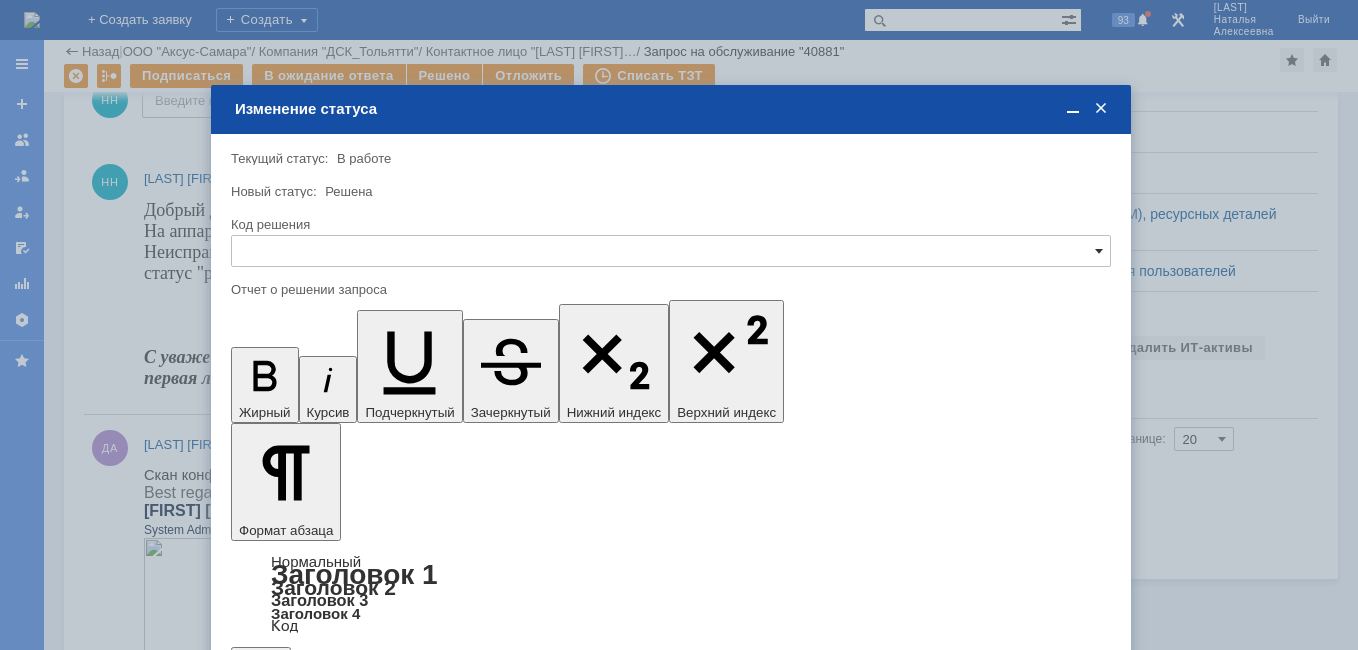 click at bounding box center [1099, 251] 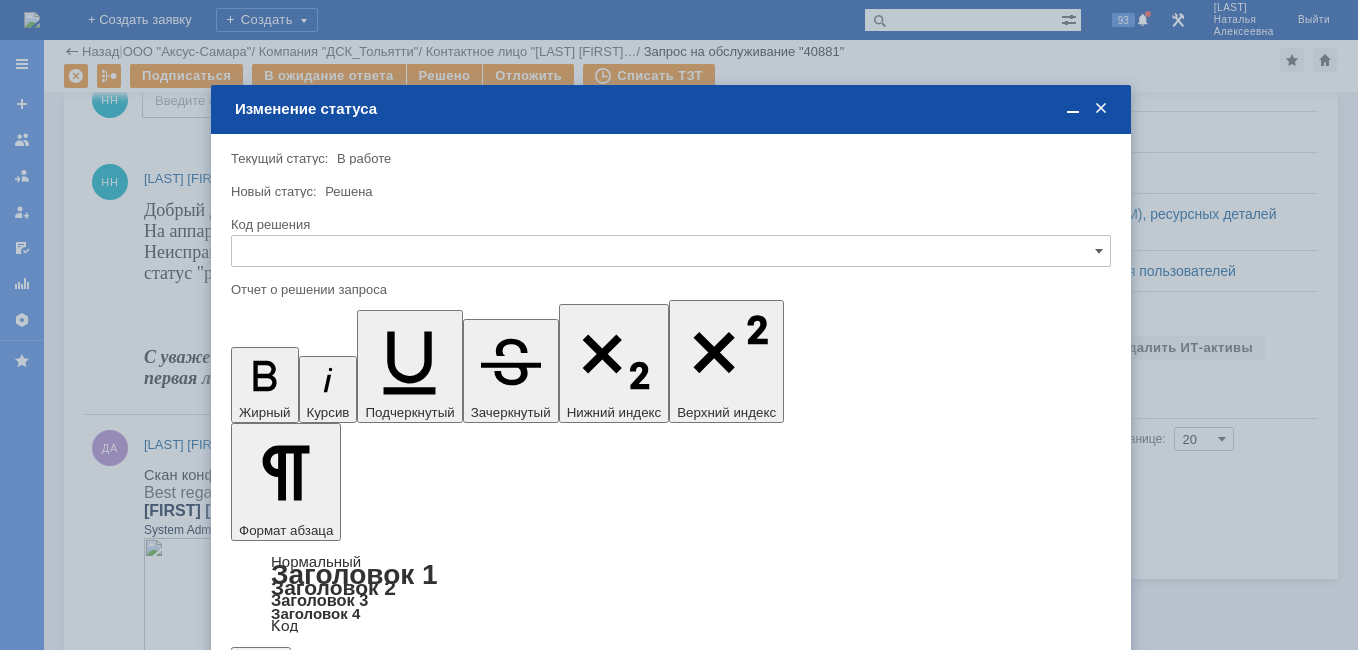 click on "Решено" at bounding box center [671, 387] 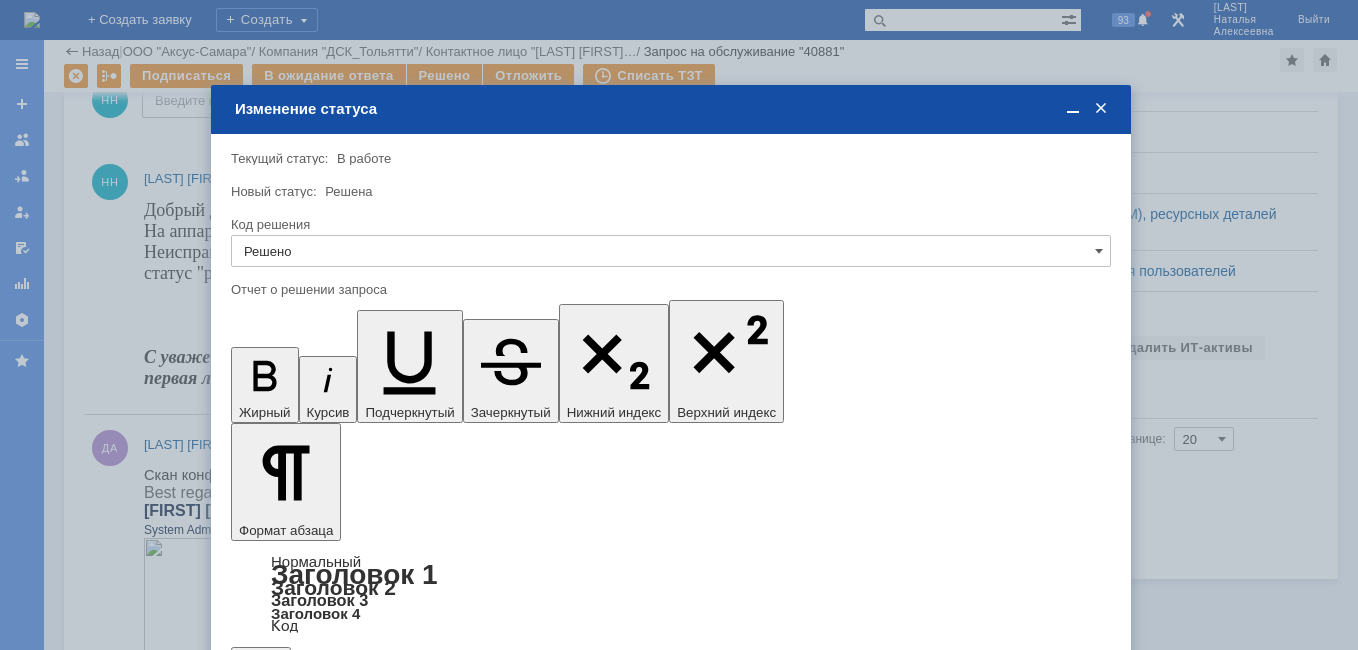 click on "Сохранить" at bounding box center (291, 688) 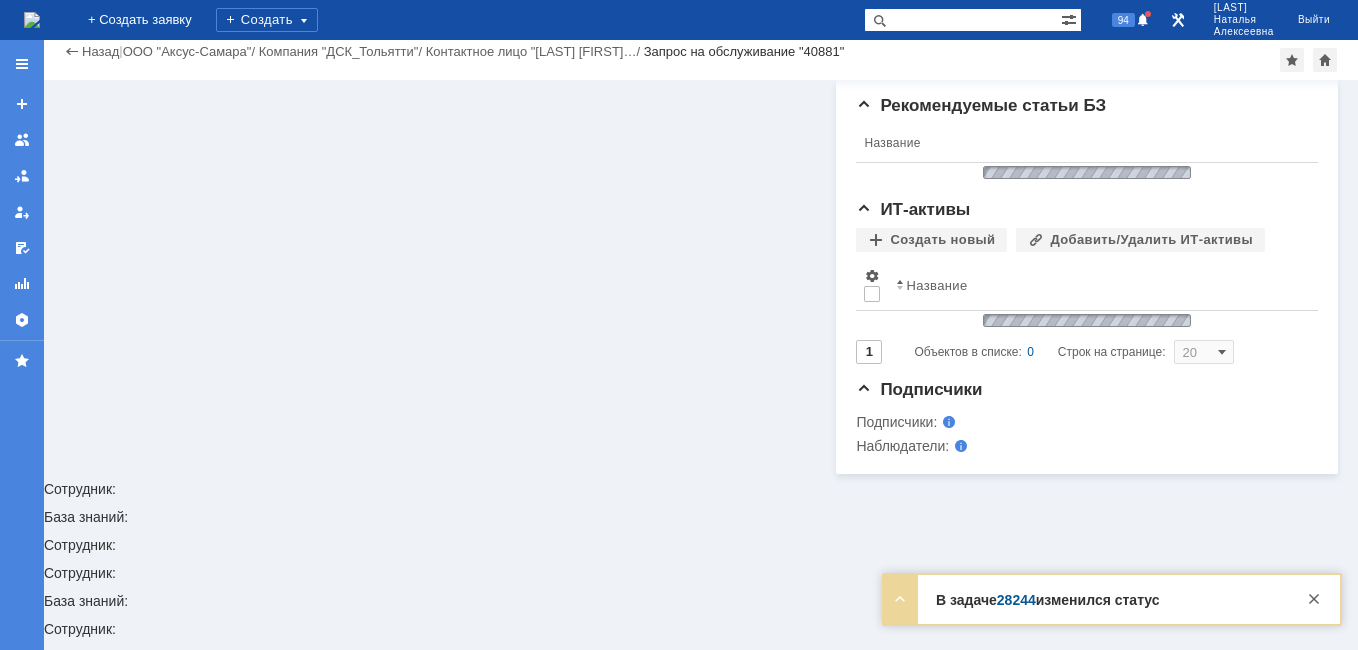 scroll, scrollTop: 221, scrollLeft: 0, axis: vertical 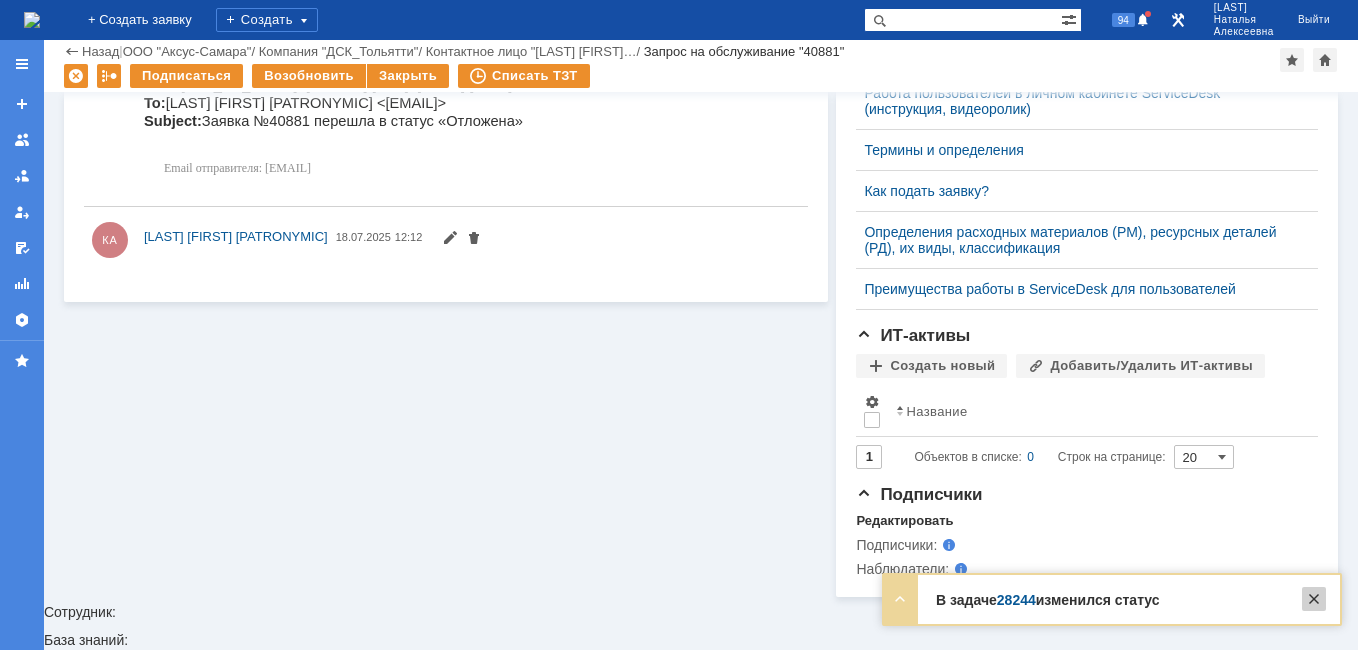 click at bounding box center (1314, 599) 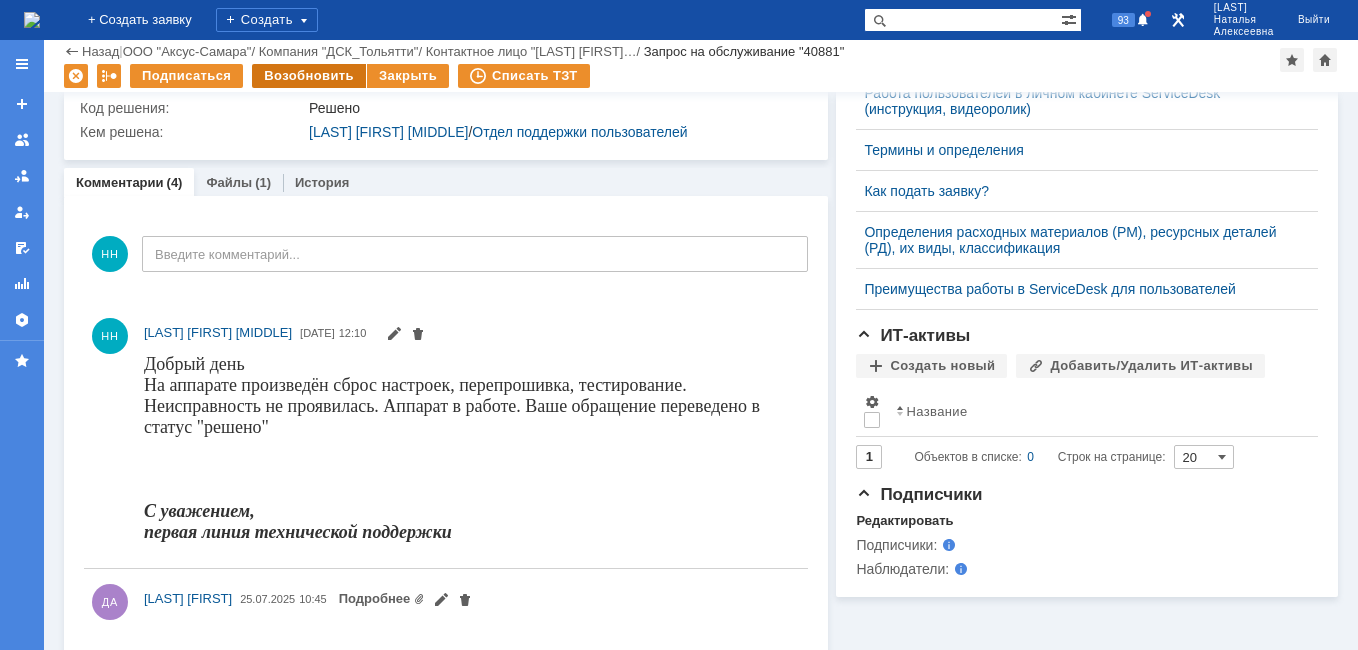 scroll, scrollTop: 0, scrollLeft: 0, axis: both 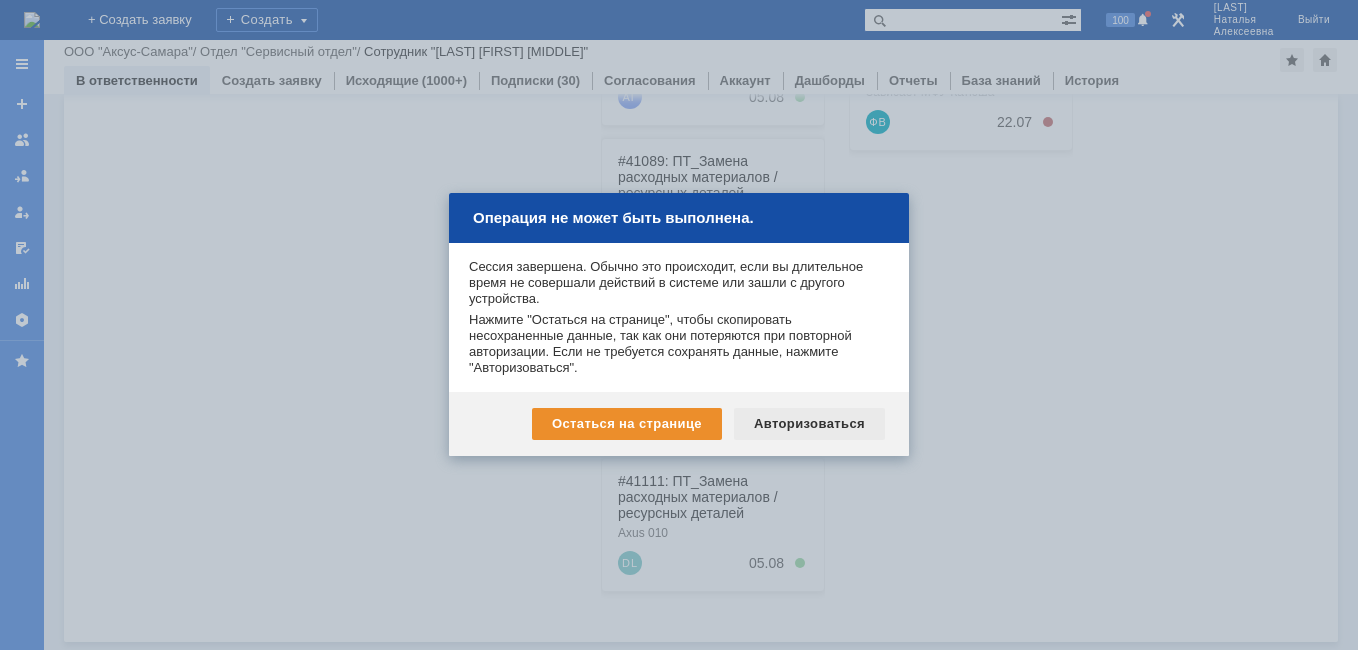 click on "Авторизоваться" at bounding box center (809, 424) 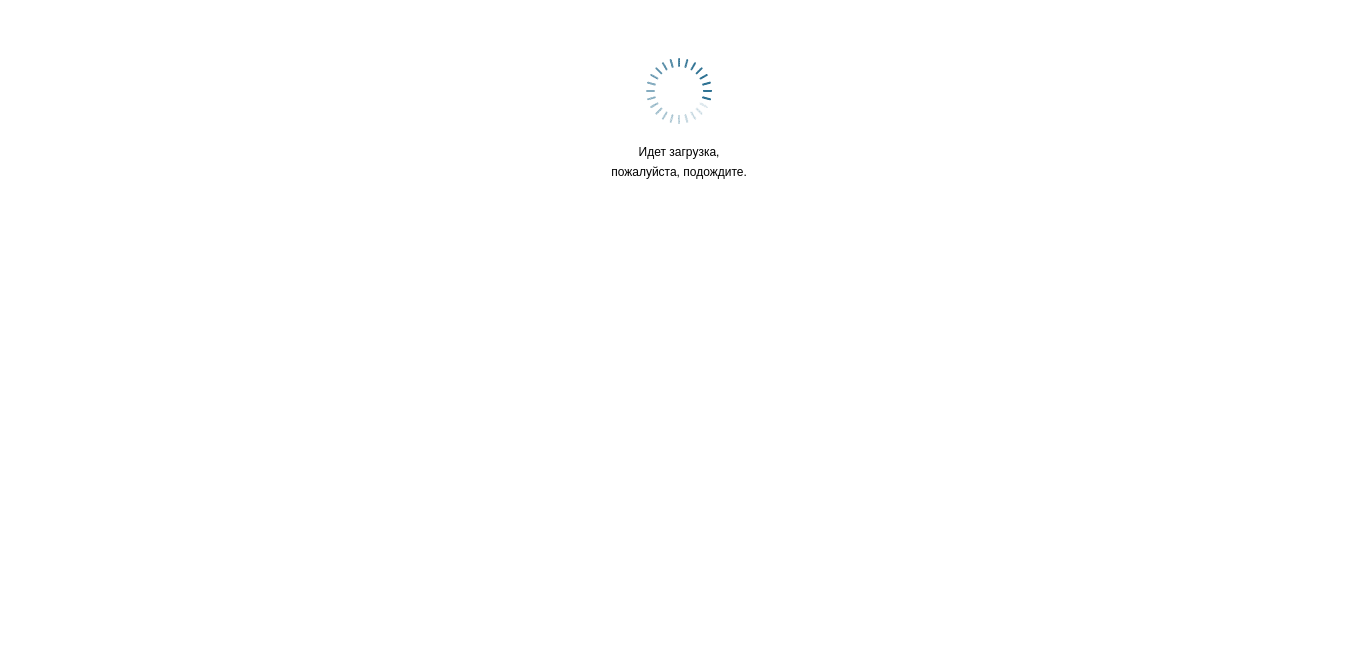 scroll, scrollTop: 0, scrollLeft: 0, axis: both 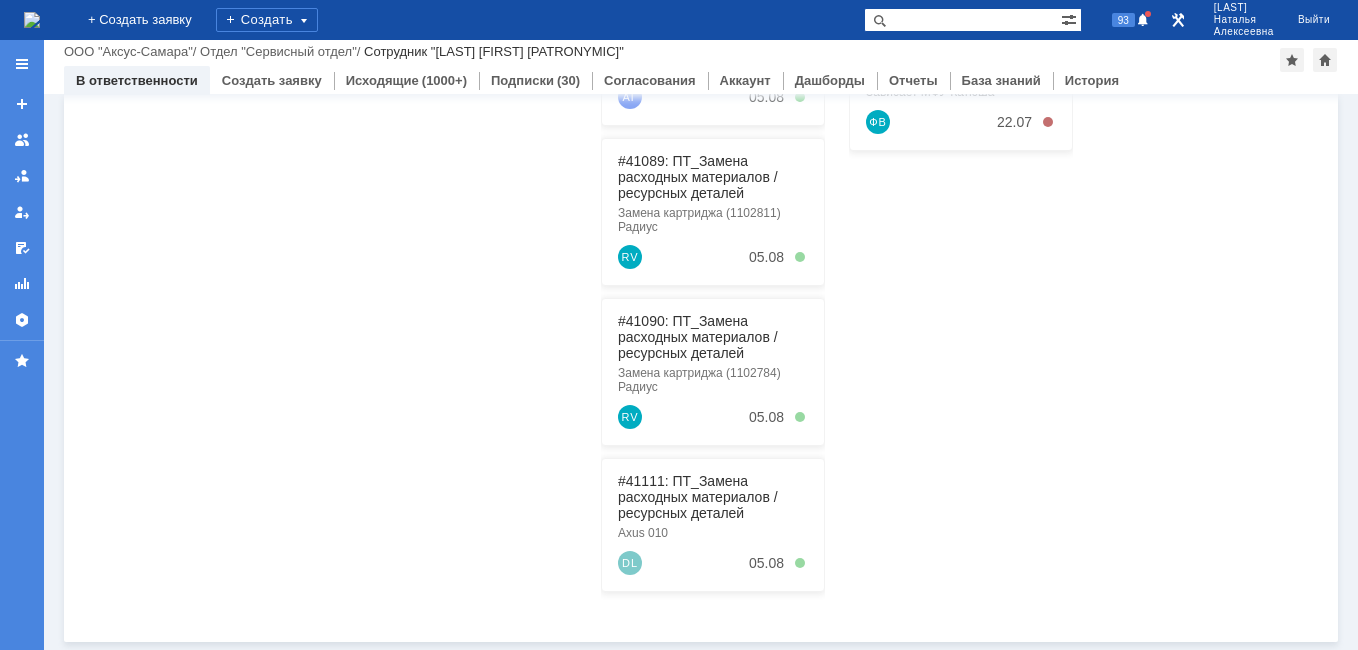 click at bounding box center (962, 20) 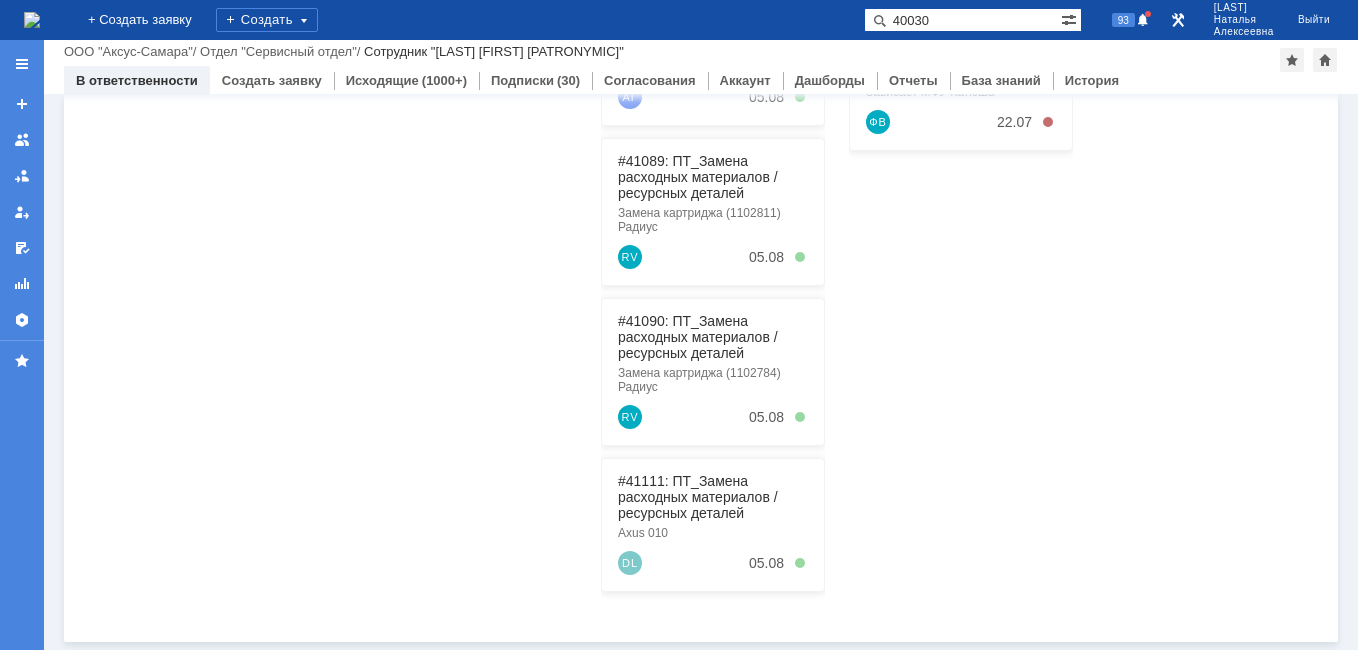 type on "40030" 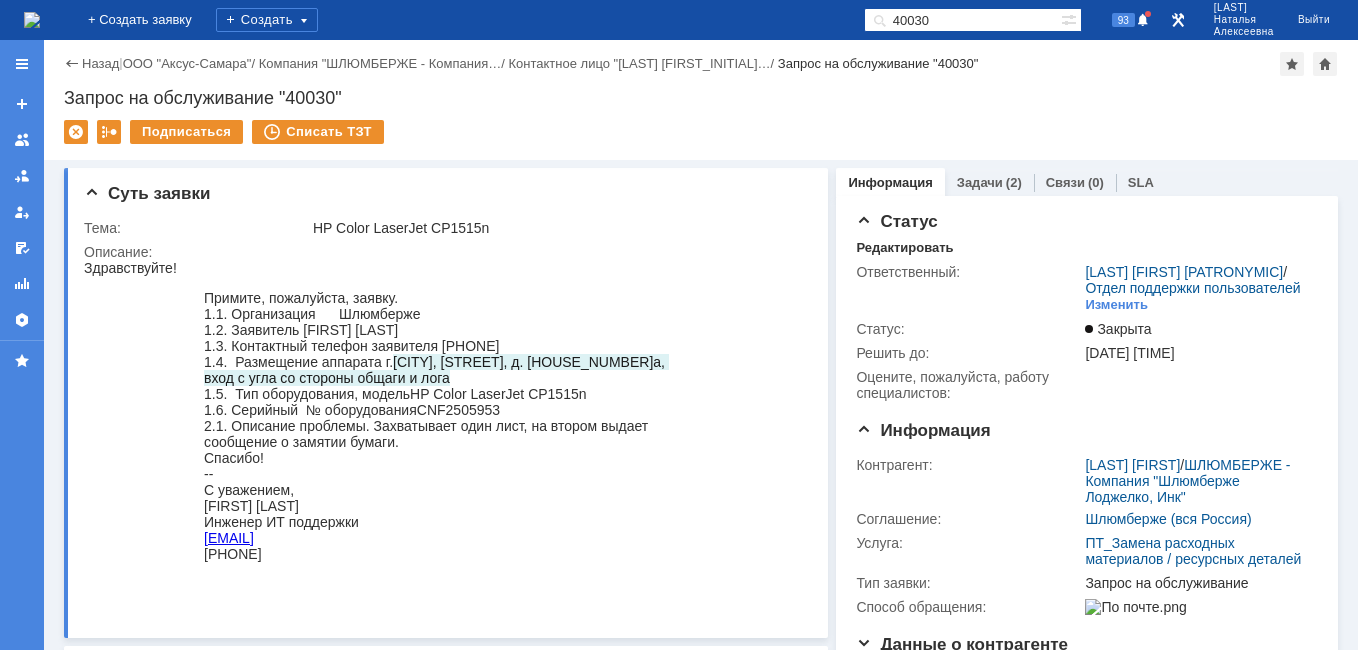 scroll, scrollTop: 0, scrollLeft: 0, axis: both 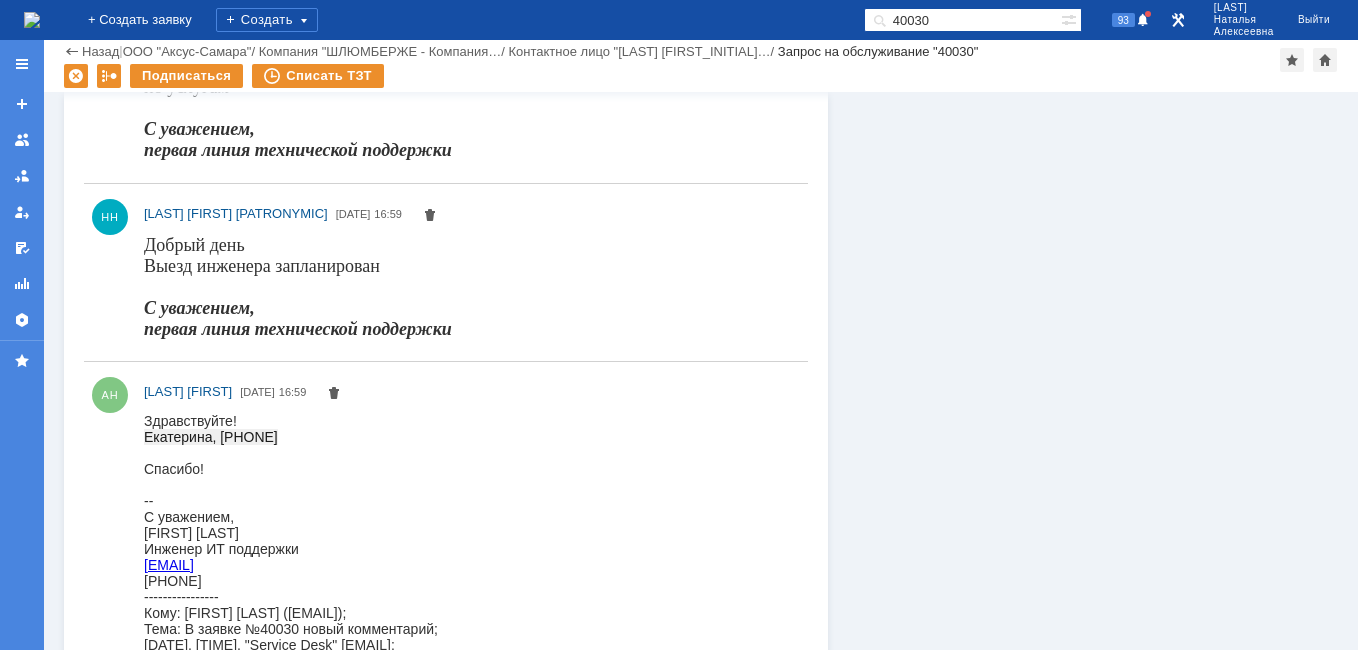 drag, startPoint x: 319, startPoint y: 438, endPoint x: 219, endPoint y: 434, distance: 100.07997 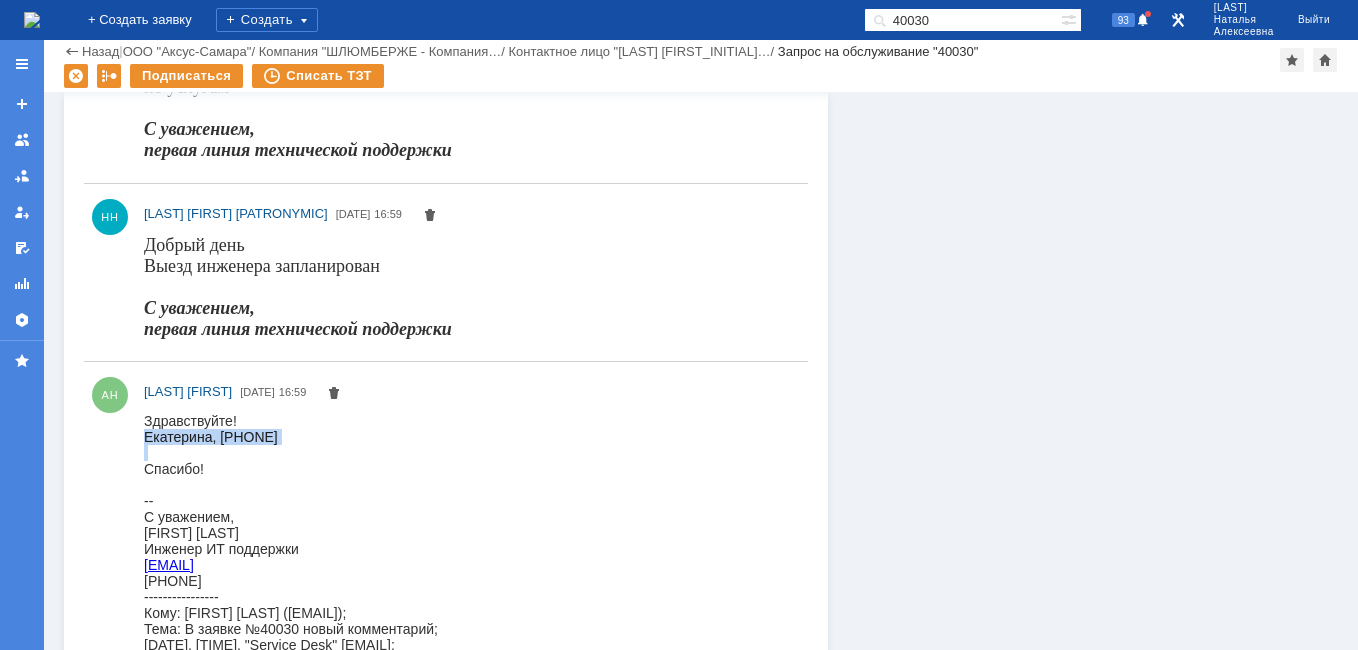drag, startPoint x: 145, startPoint y: 438, endPoint x: 333, endPoint y: 461, distance: 189.40169 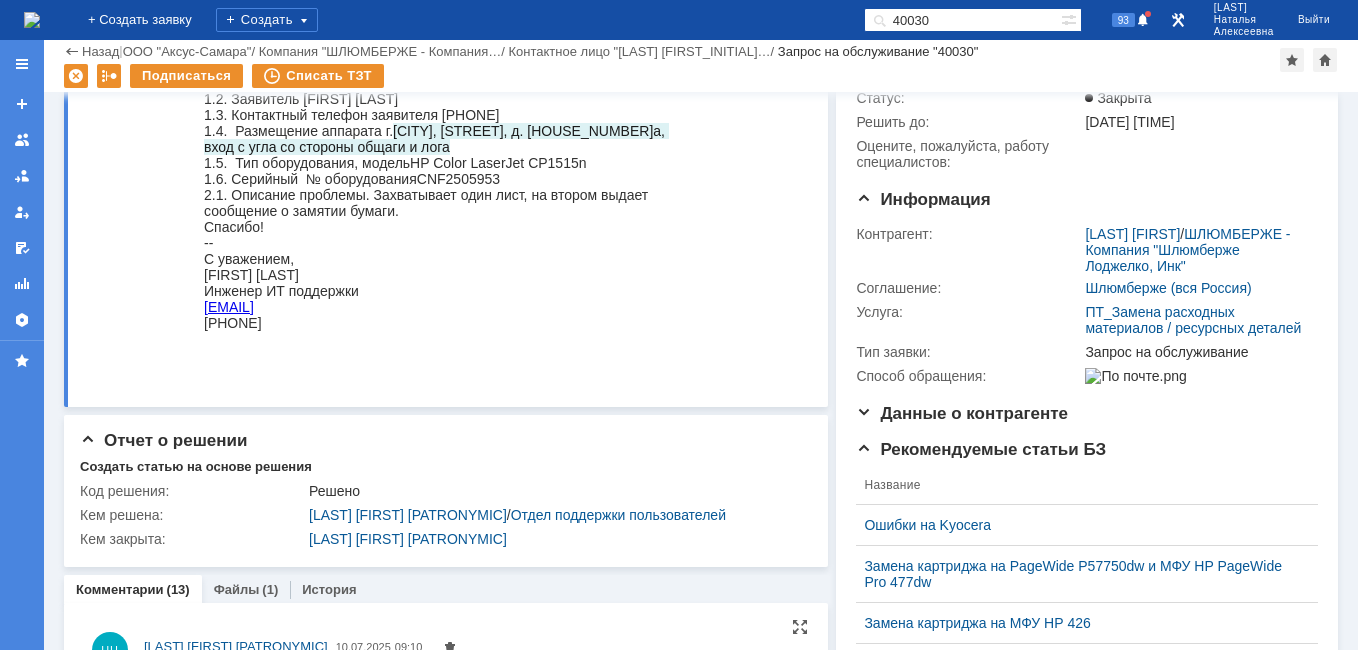 scroll, scrollTop: 0, scrollLeft: 0, axis: both 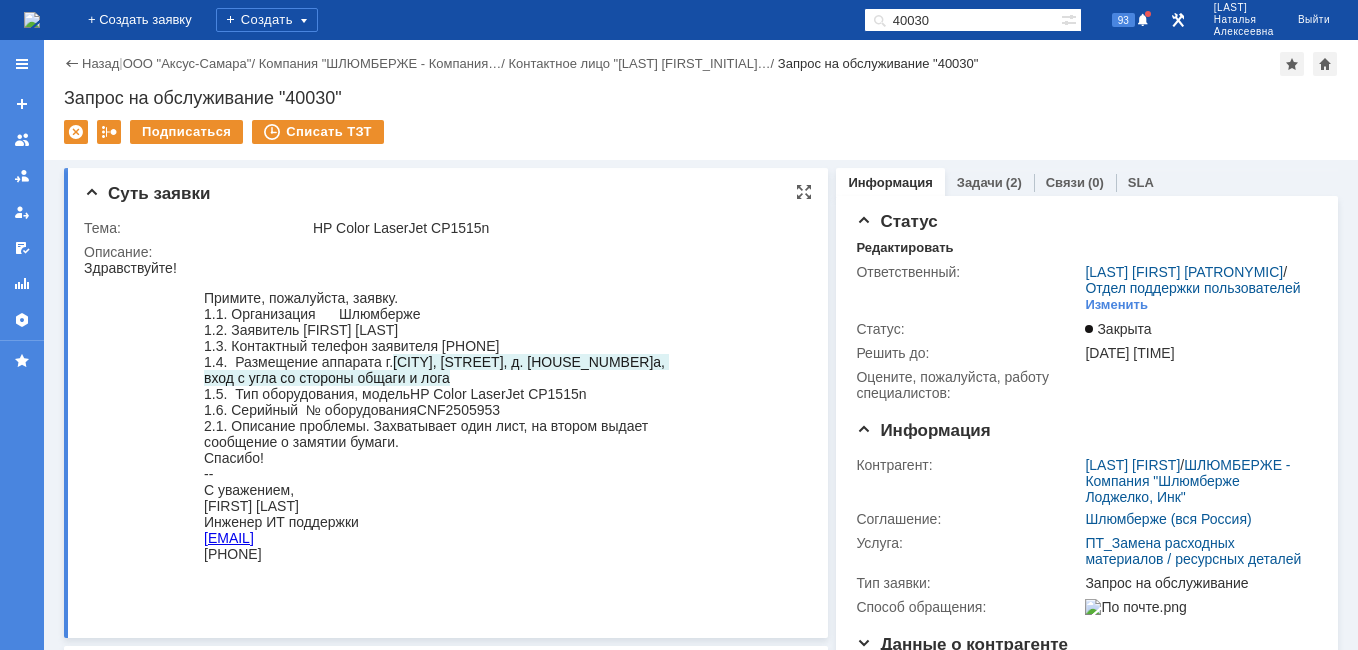 click on "1.4. Размещение аппарата г. [CITY], [STREET], д. [HOUSE_NUMBER]а, вход с угла со стороны общаги и лога" at bounding box center (439, 370) 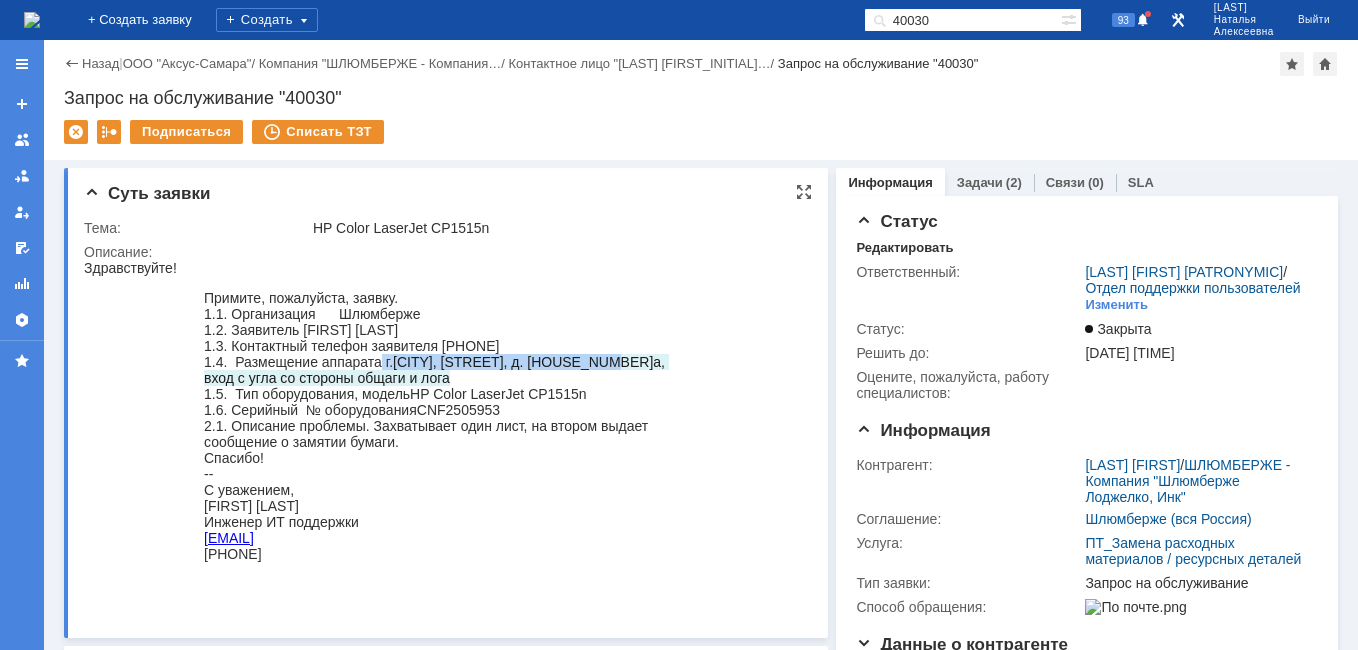 drag, startPoint x: 603, startPoint y: 368, endPoint x: 381, endPoint y: 366, distance: 222.009 